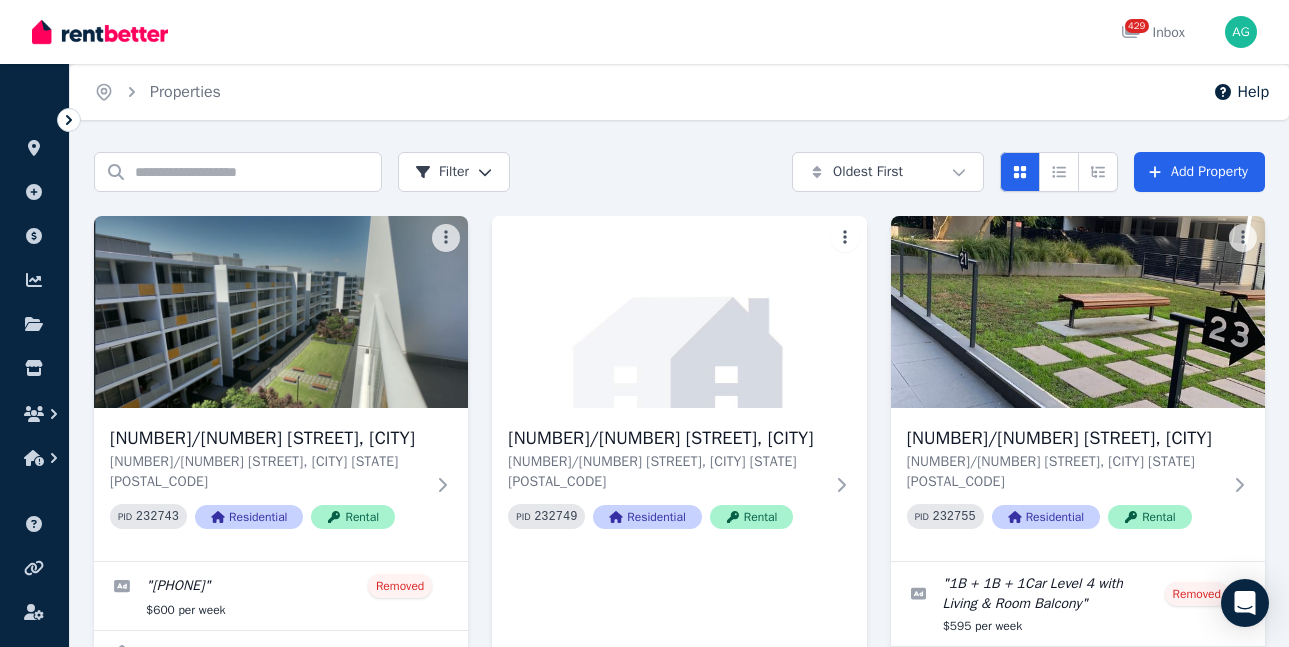 scroll, scrollTop: 700, scrollLeft: 0, axis: vertical 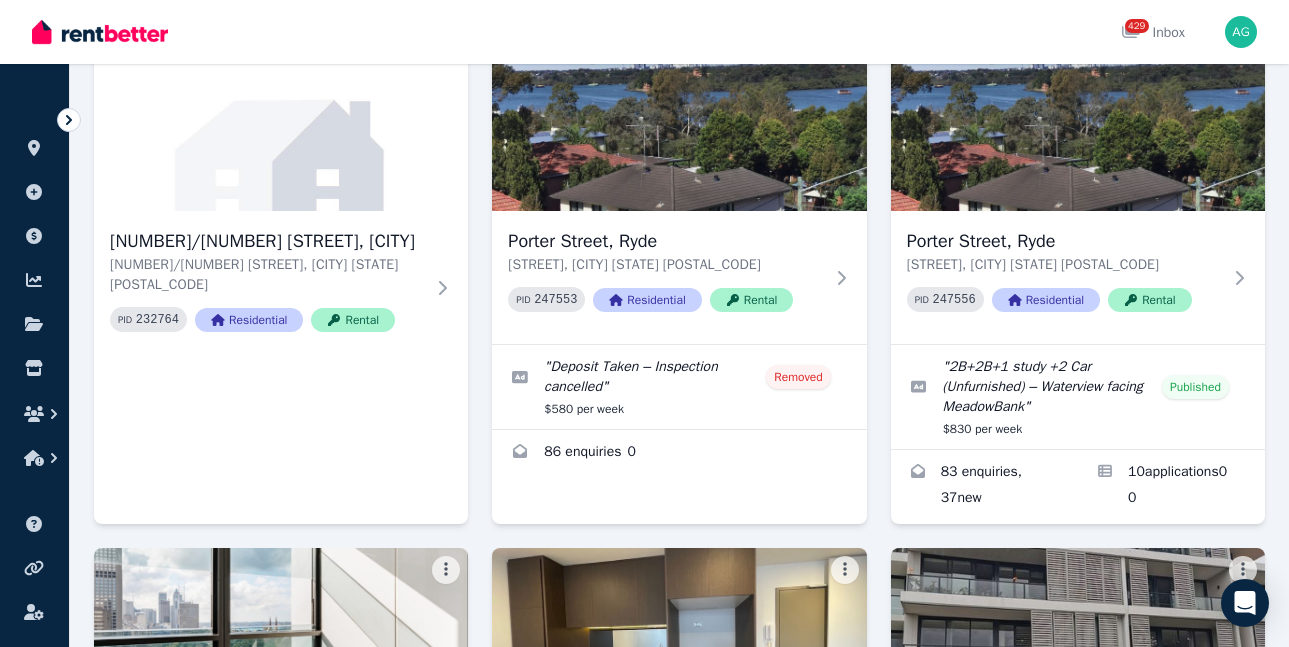 click on "429 Inbox" at bounding box center [610, 32] 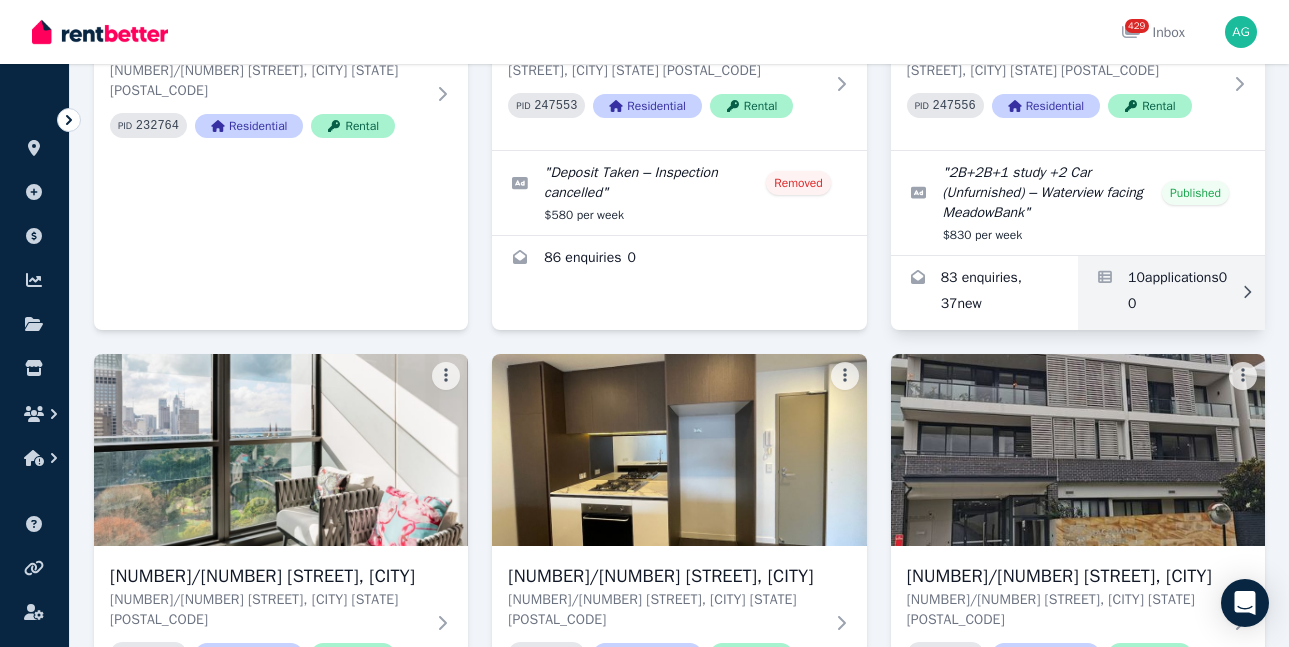 scroll, scrollTop: 800, scrollLeft: 0, axis: vertical 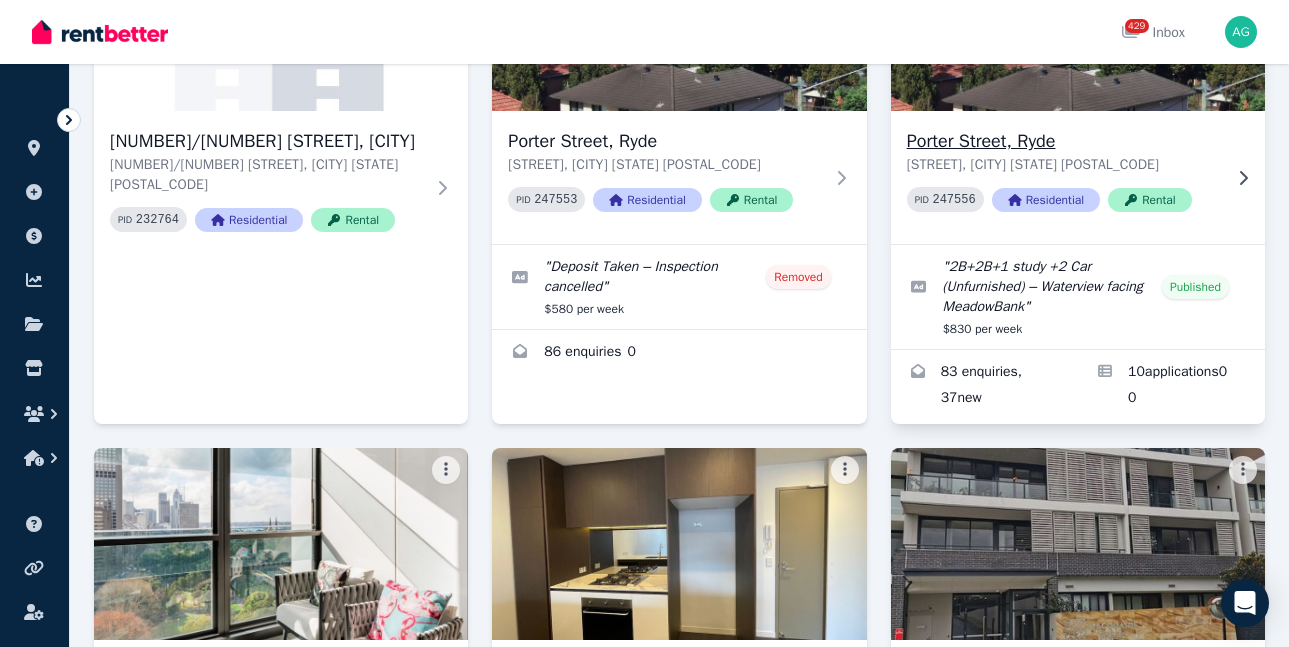 click on "[STREET], [CITY] [STATE] [POSTAL_CODE]" at bounding box center [1064, 165] 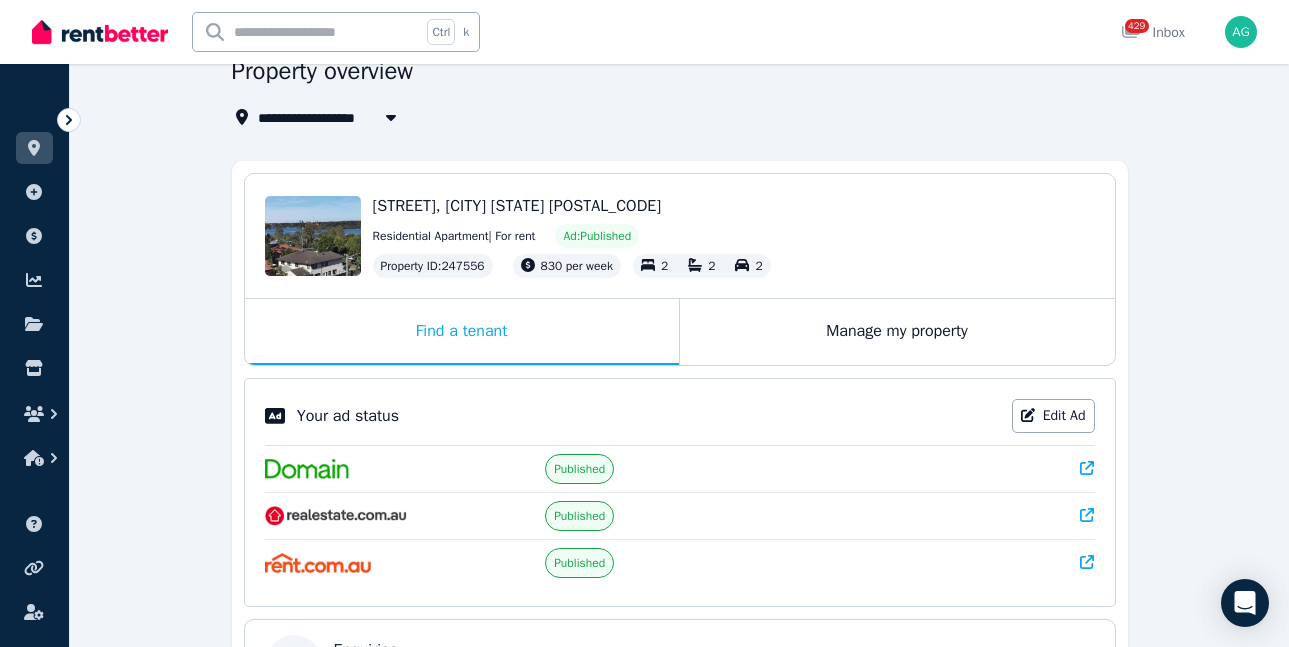 scroll, scrollTop: 96, scrollLeft: 0, axis: vertical 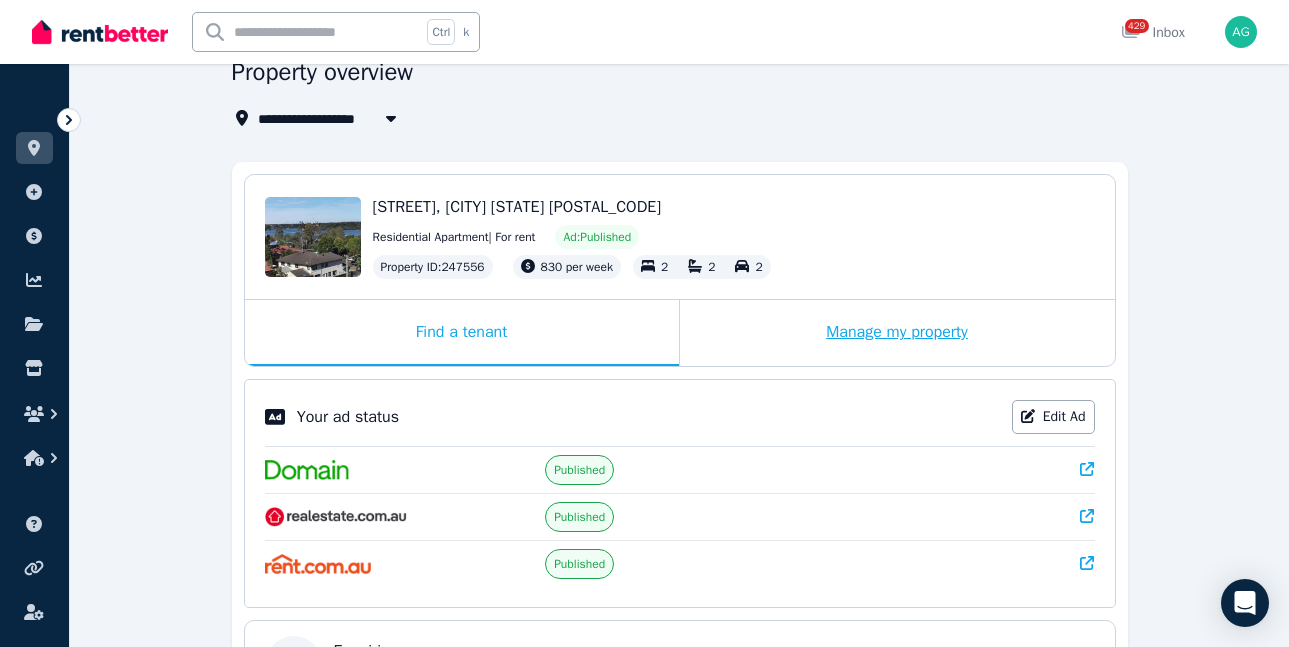 click on "Manage my property" at bounding box center [897, 333] 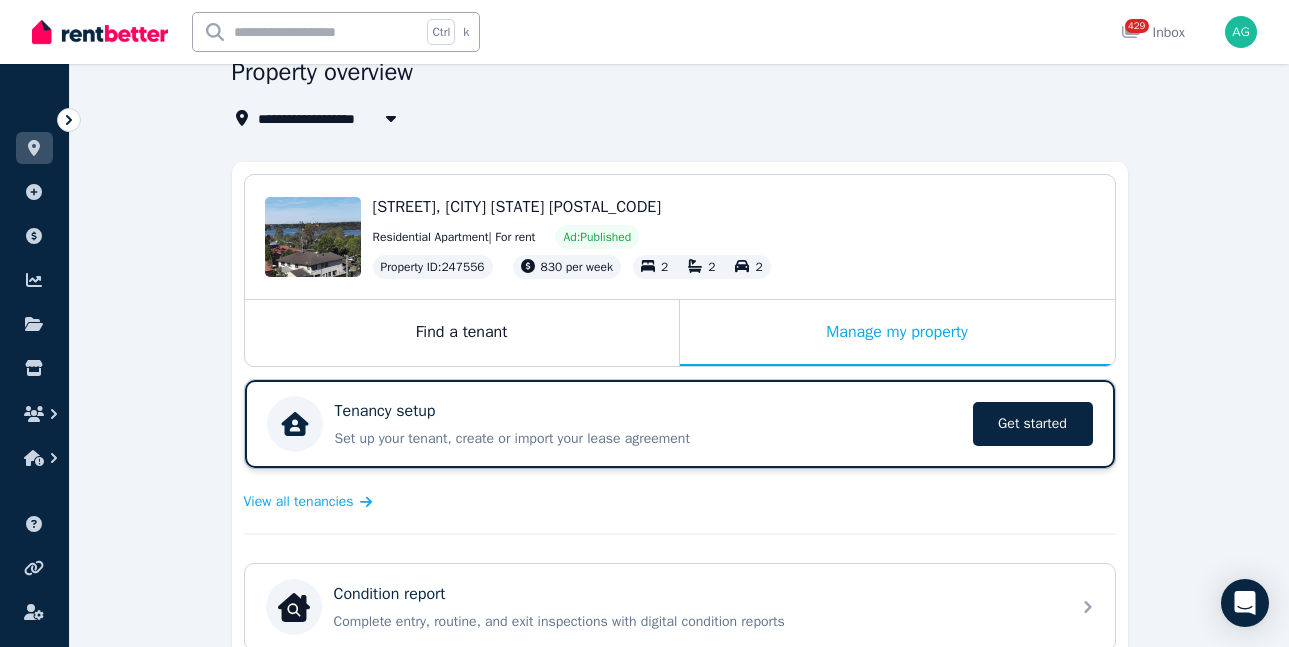 scroll, scrollTop: 396, scrollLeft: 0, axis: vertical 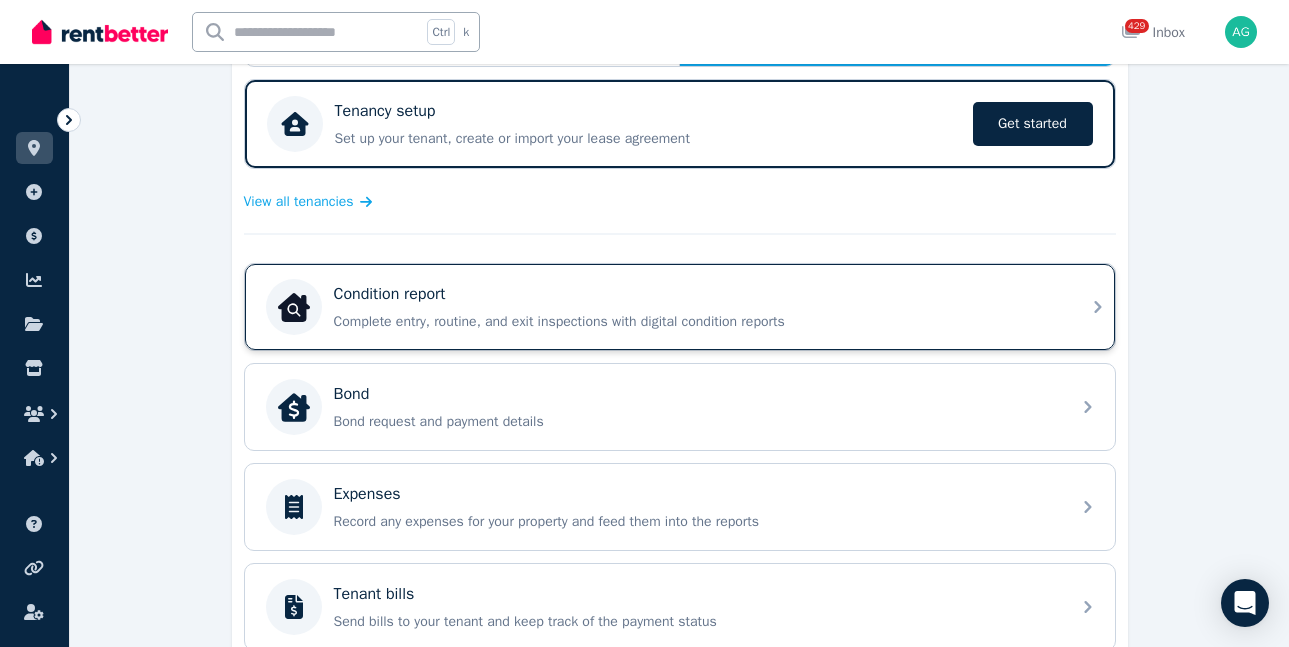 click on "Complete entry, routine, and exit inspections with digital condition reports" at bounding box center [696, 322] 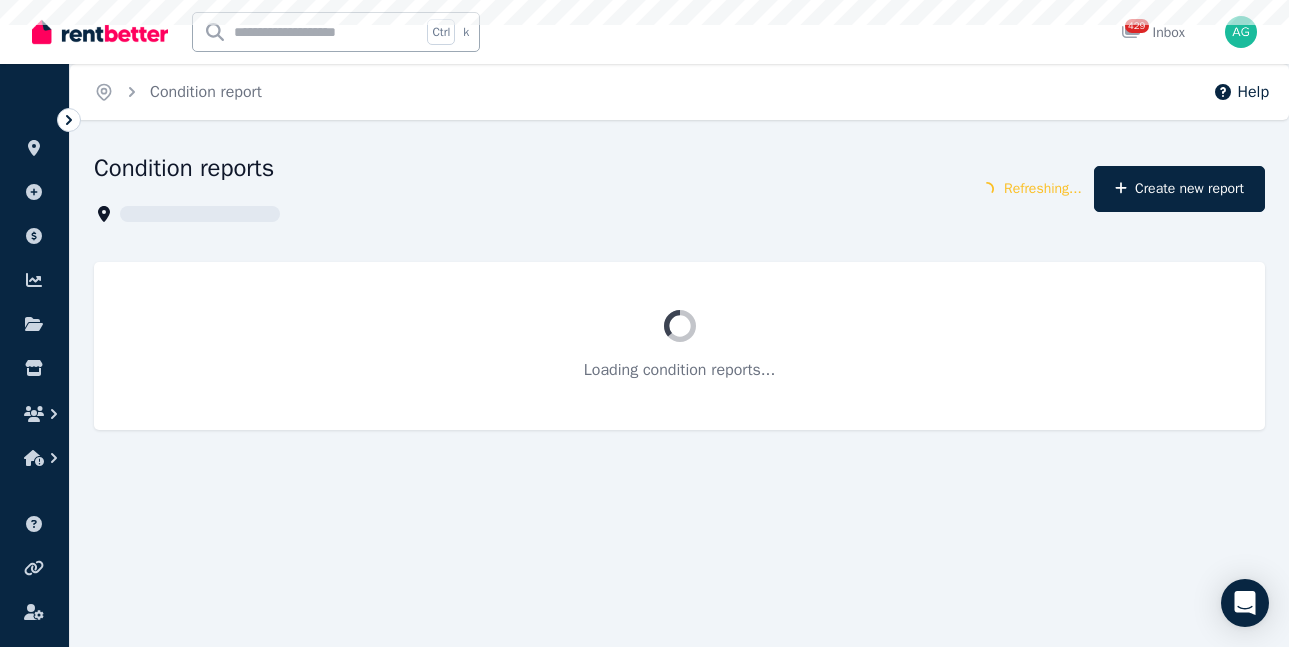 scroll, scrollTop: 0, scrollLeft: 0, axis: both 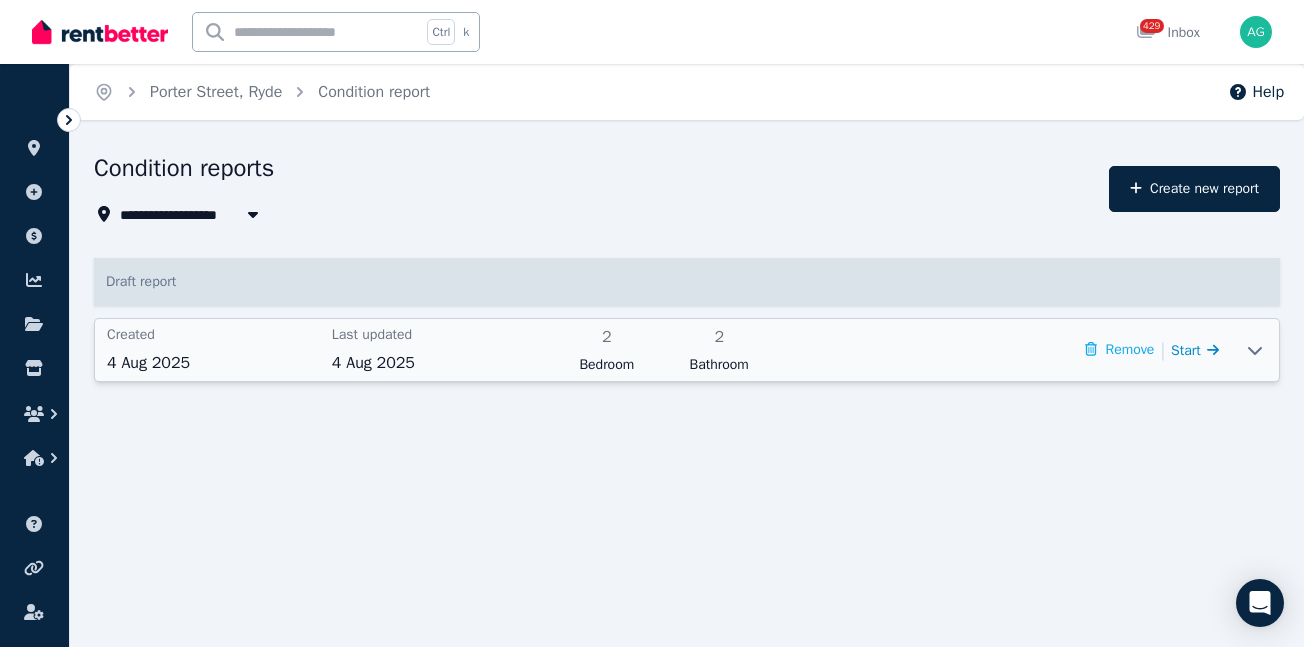 click on "Start" at bounding box center (1186, 350) 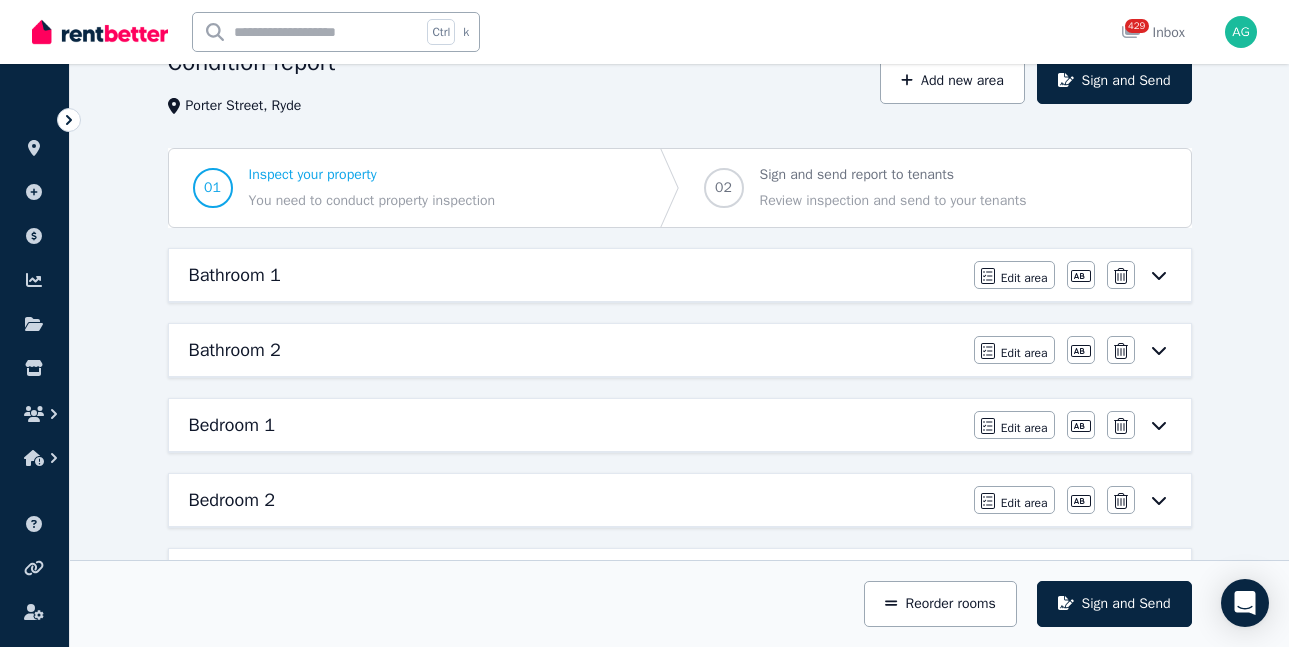 scroll, scrollTop: 60, scrollLeft: 0, axis: vertical 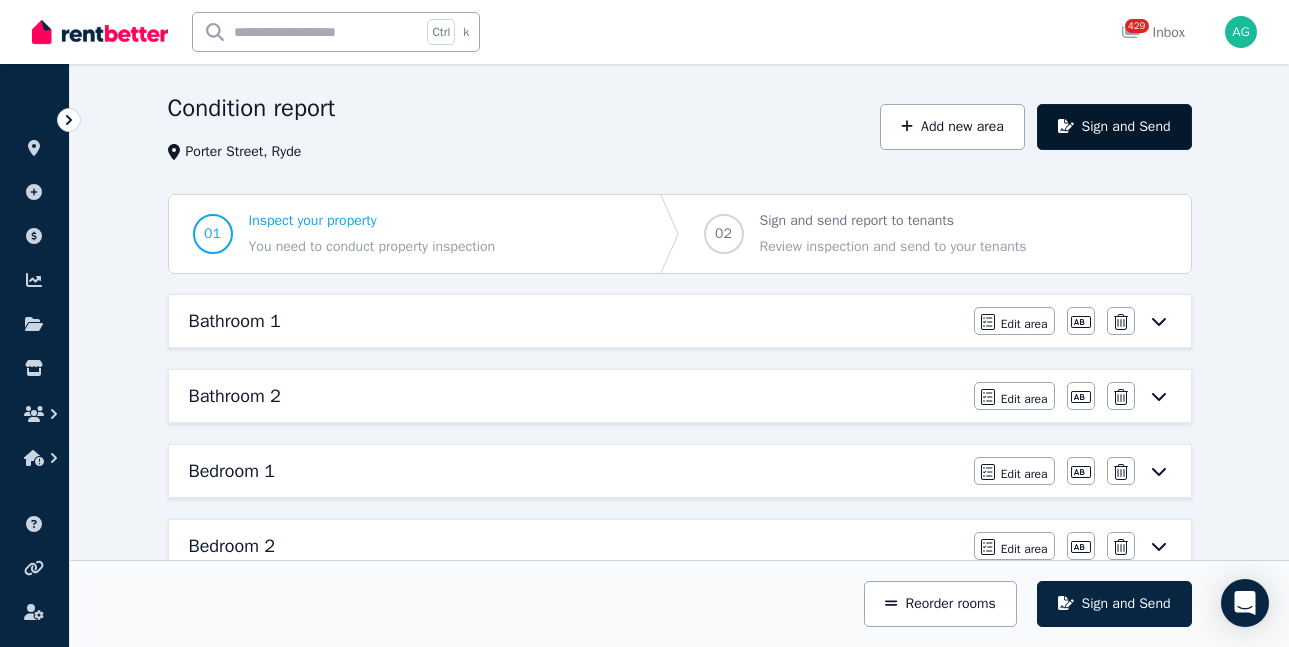 click on "Sign and Send" at bounding box center (1114, 127) 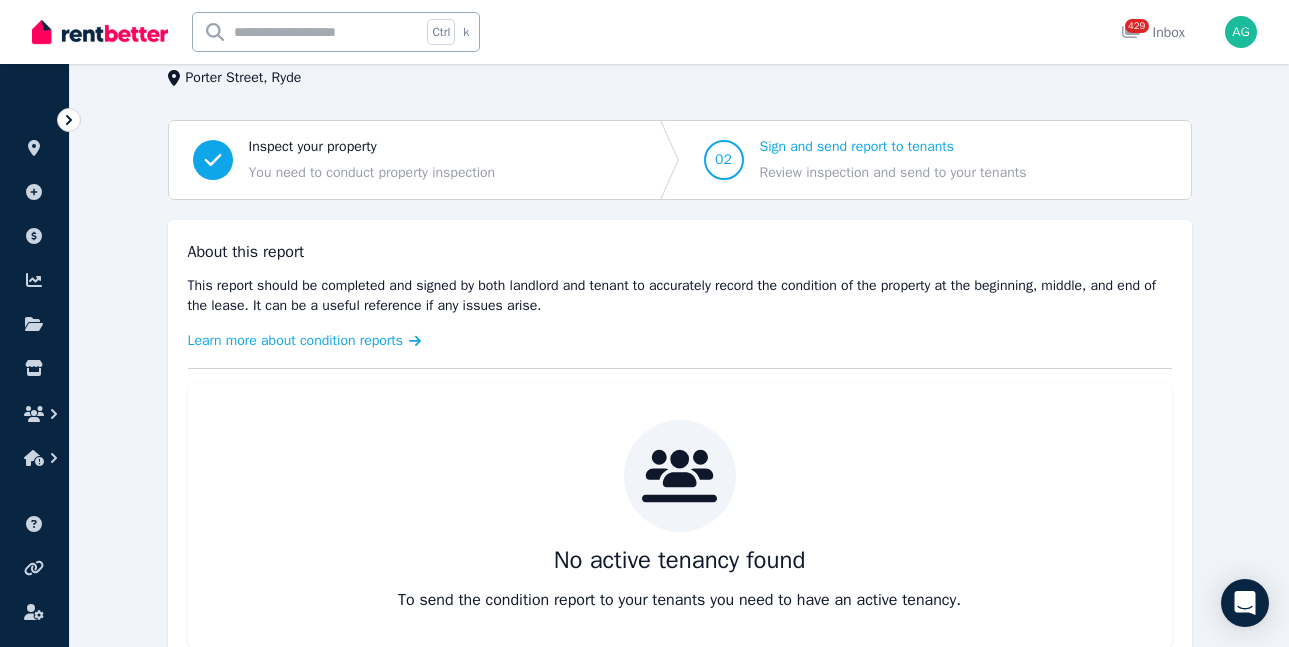 scroll, scrollTop: 0, scrollLeft: 0, axis: both 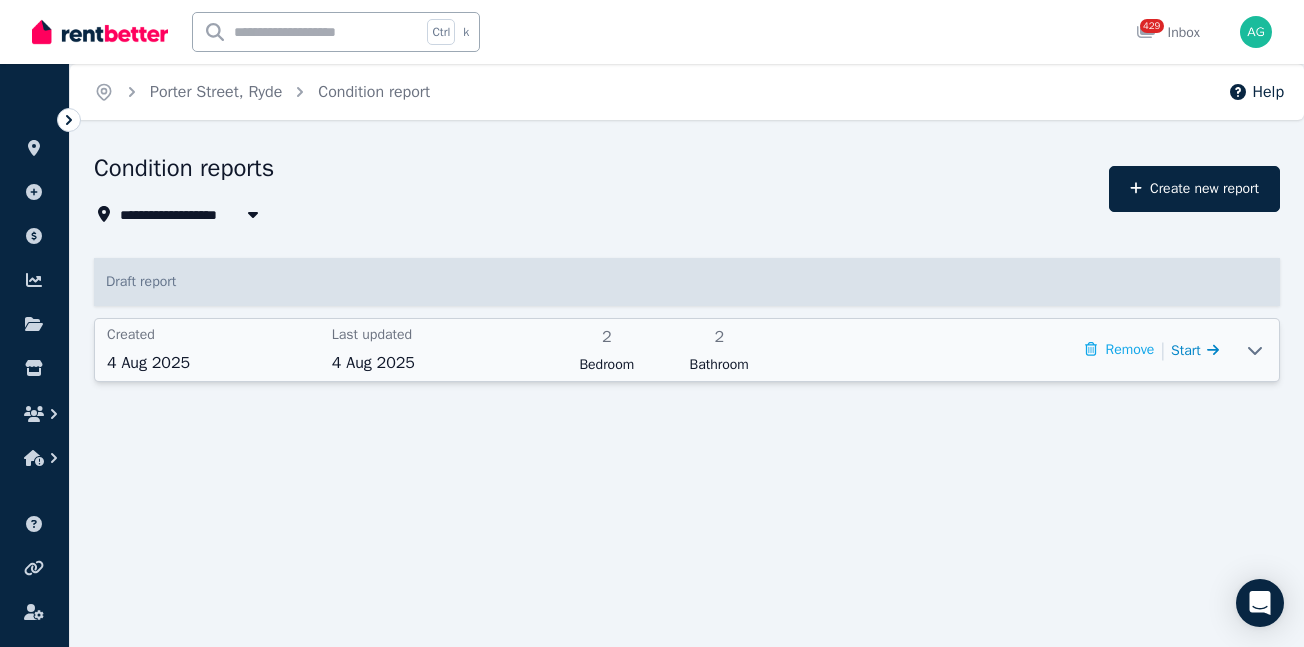 click on "Start" at bounding box center (1186, 350) 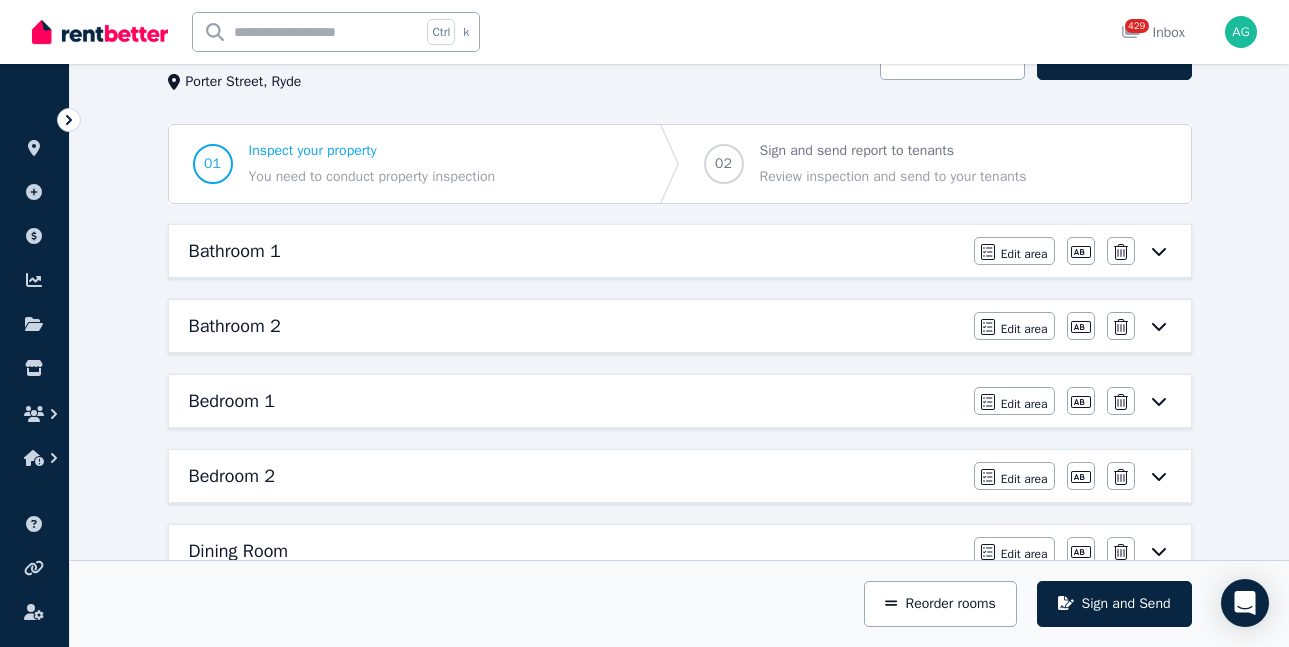scroll, scrollTop: 200, scrollLeft: 0, axis: vertical 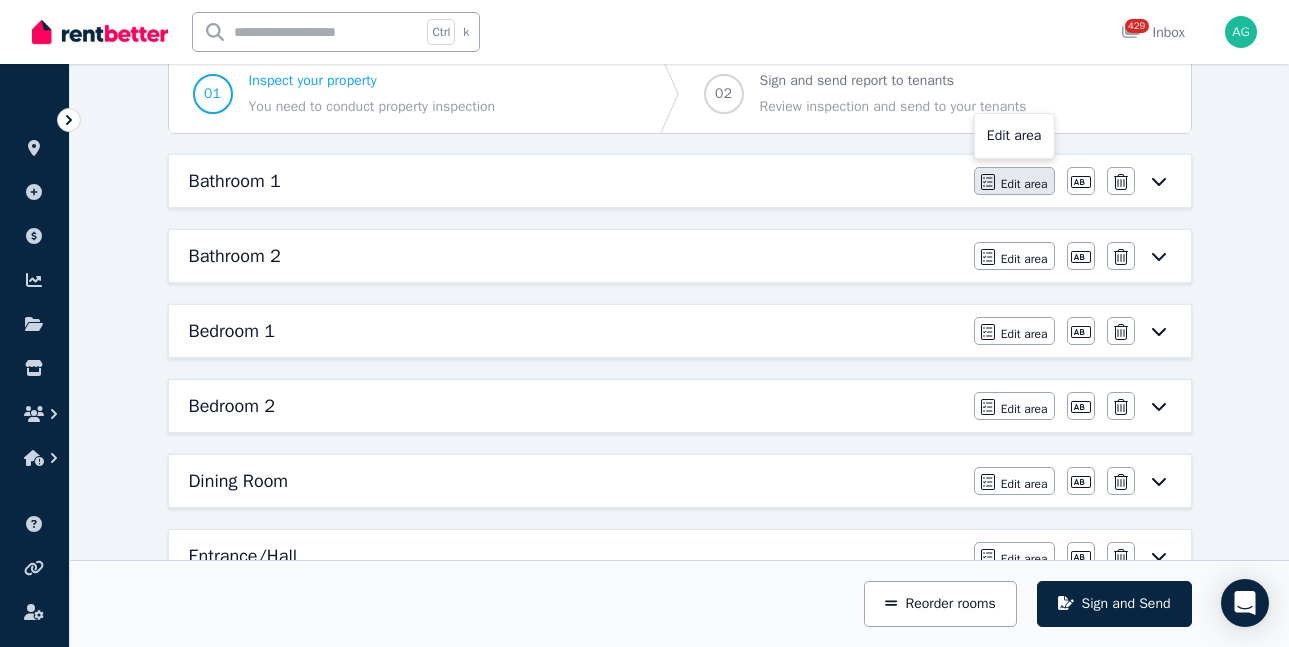 click on "Edit area" at bounding box center (1024, 184) 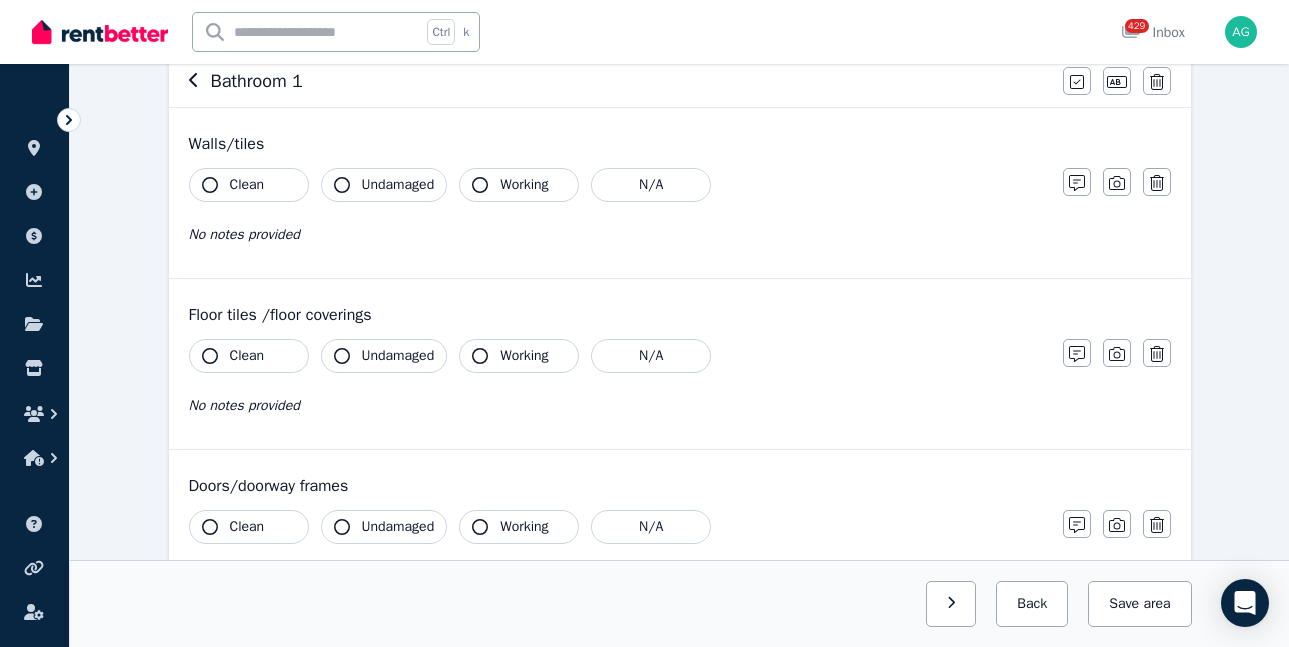 scroll, scrollTop: 0, scrollLeft: 0, axis: both 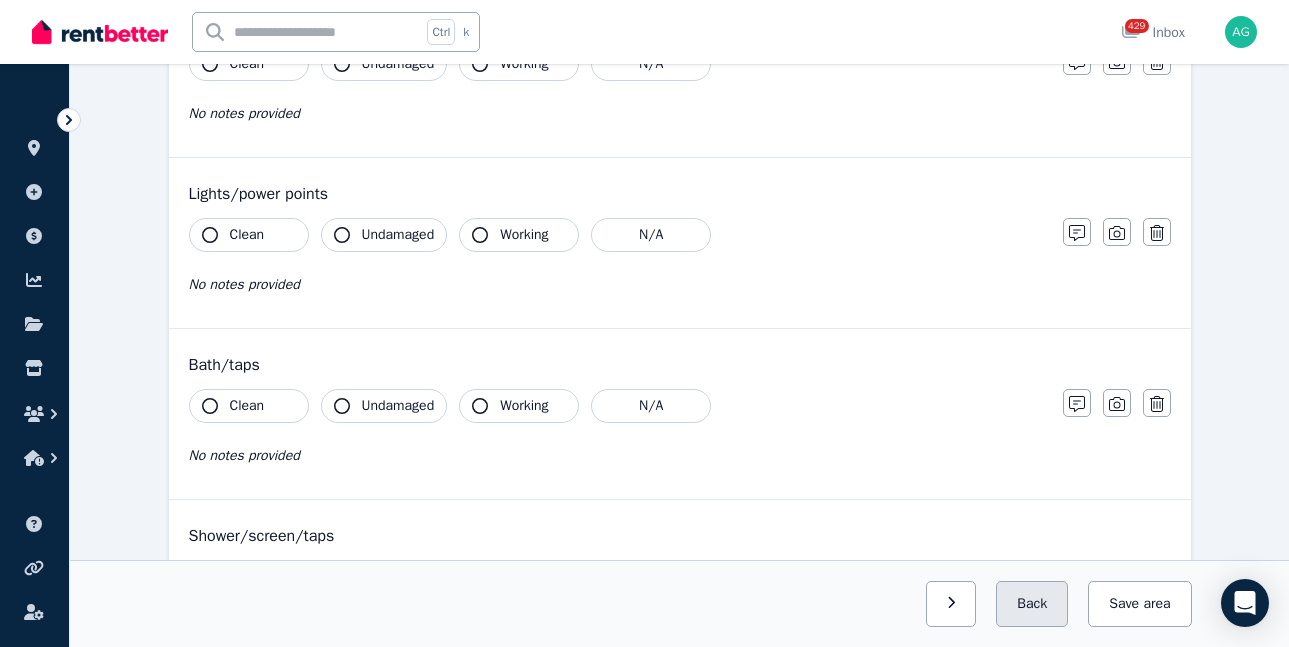 click on "Back" at bounding box center (1032, 604) 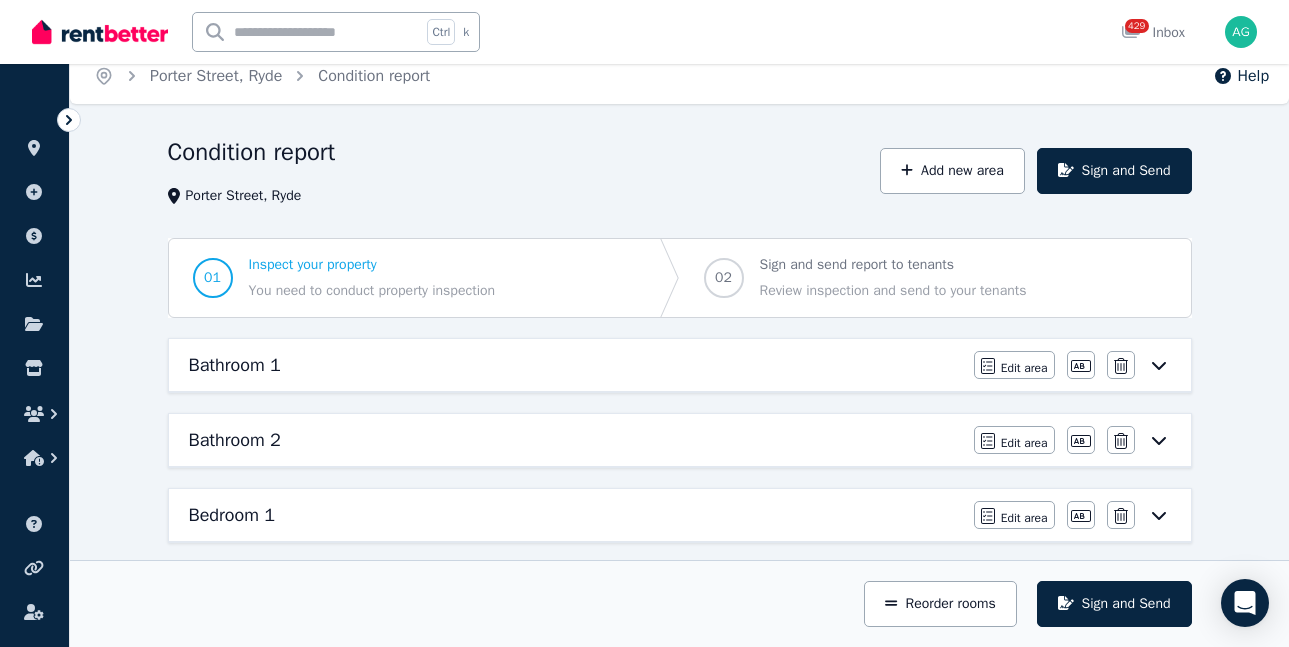 scroll, scrollTop: 0, scrollLeft: 0, axis: both 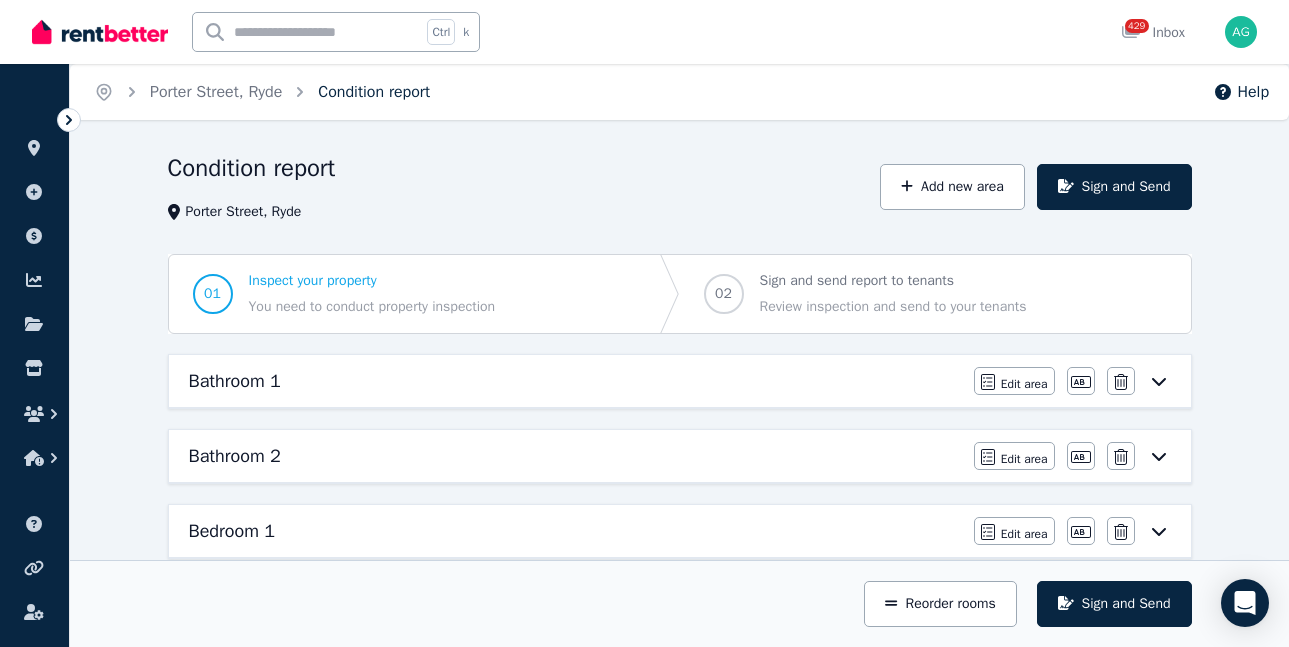 click on "Condition report" at bounding box center [374, 92] 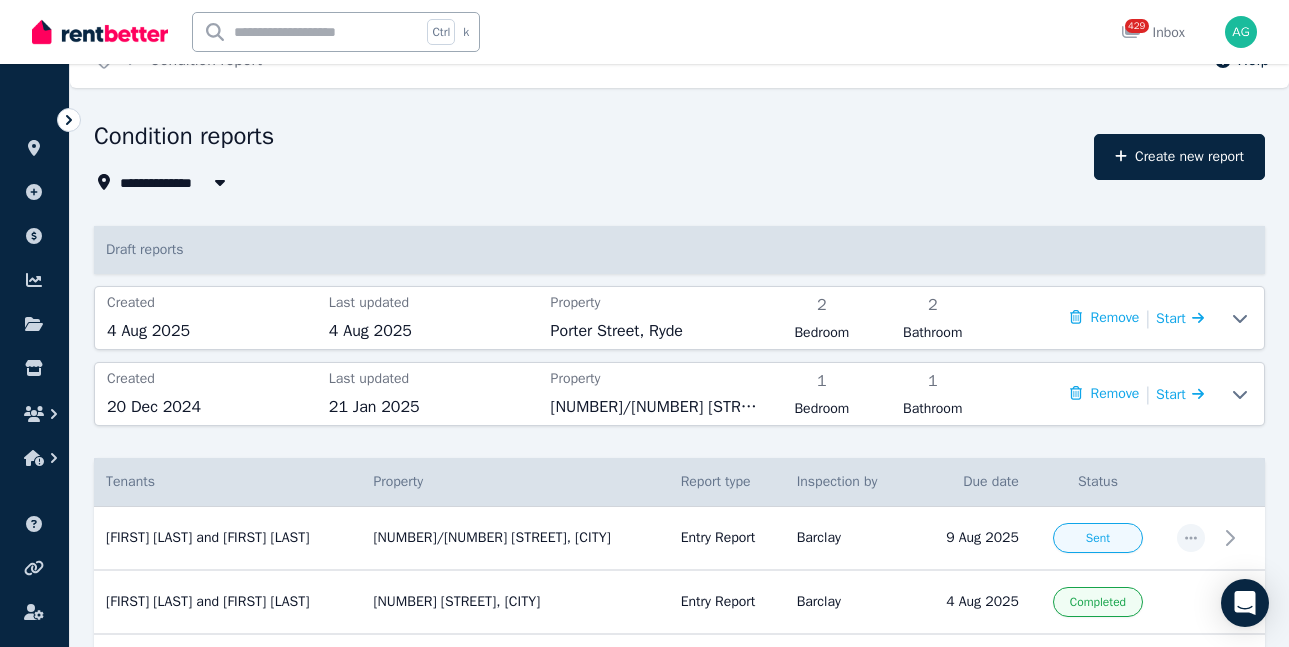 scroll, scrollTop: 0, scrollLeft: 0, axis: both 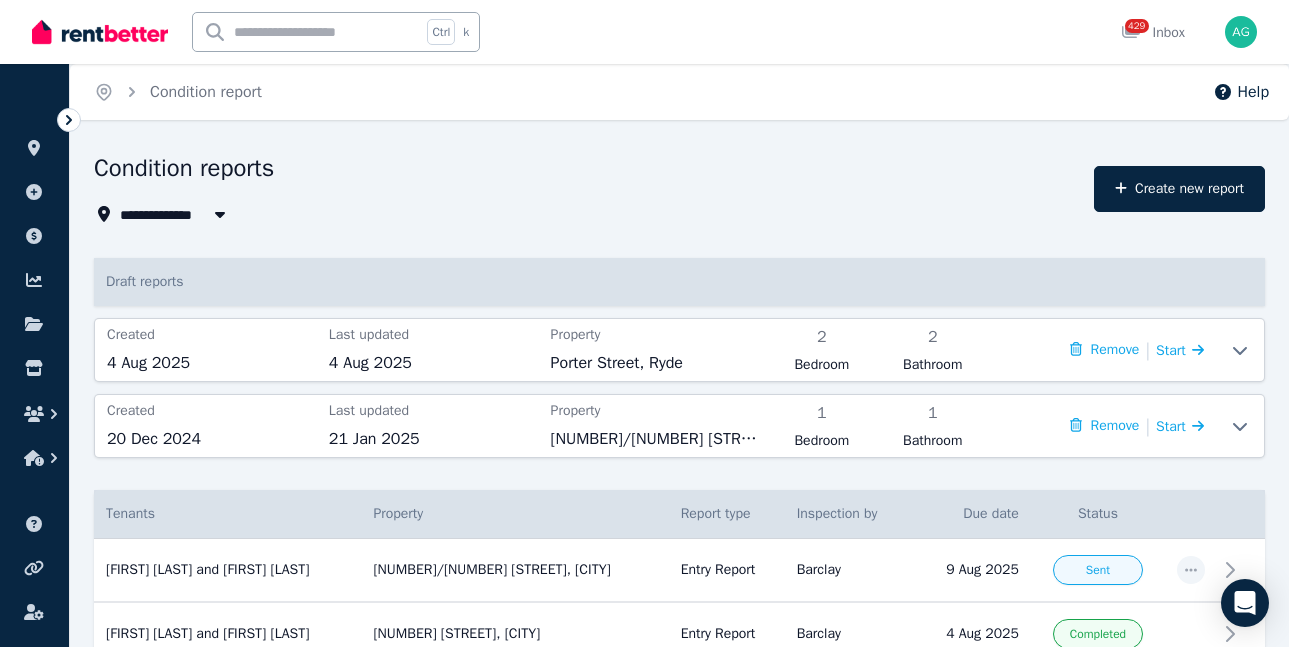click on "All Properties" at bounding box center [178, 214] 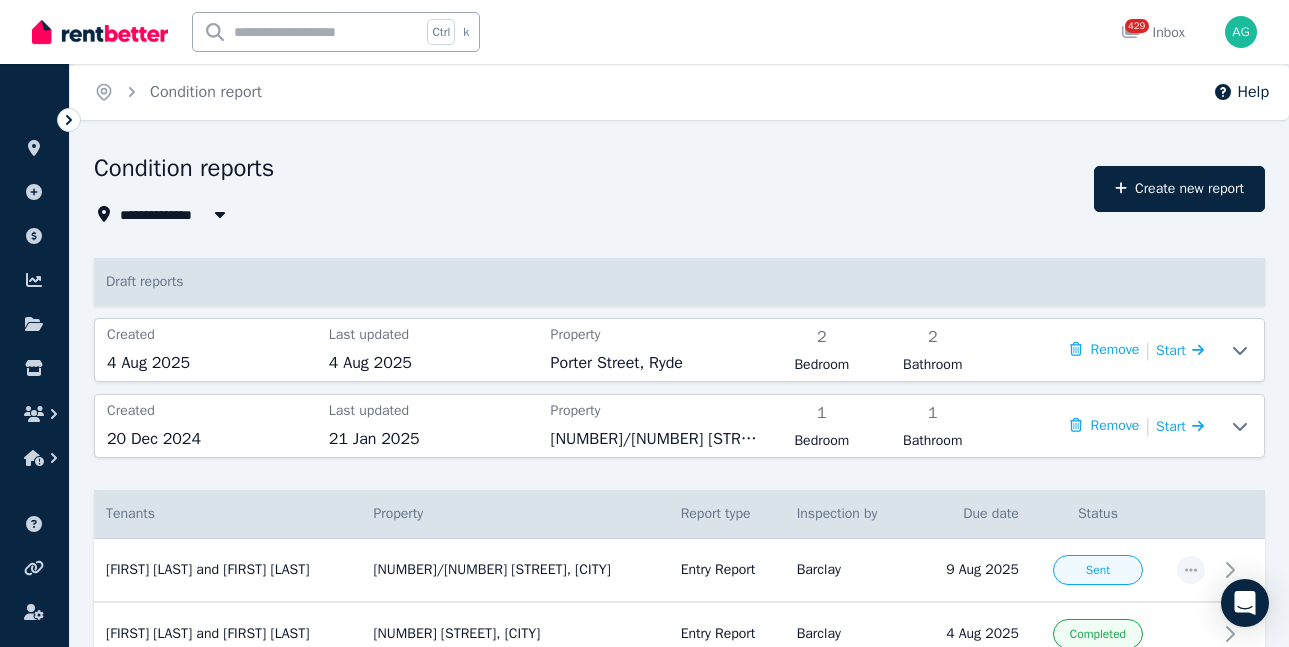 click on "All Properties" at bounding box center [178, 214] 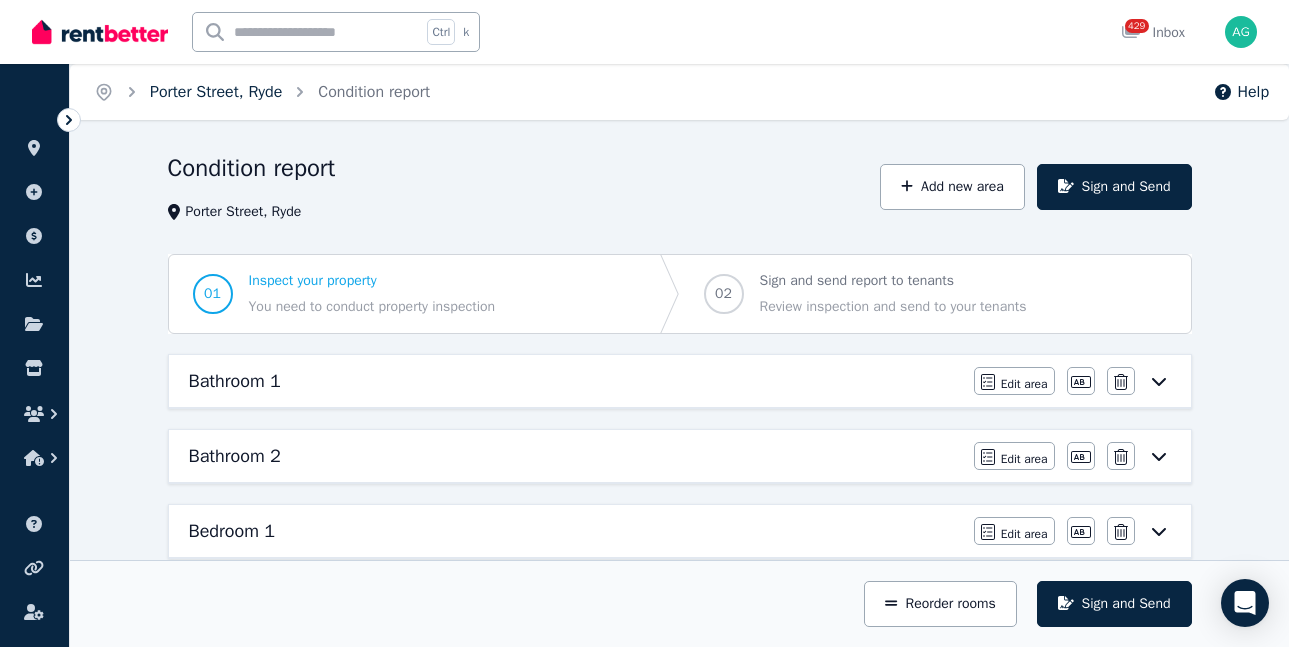 click on "Porter Street, Ryde" at bounding box center (216, 92) 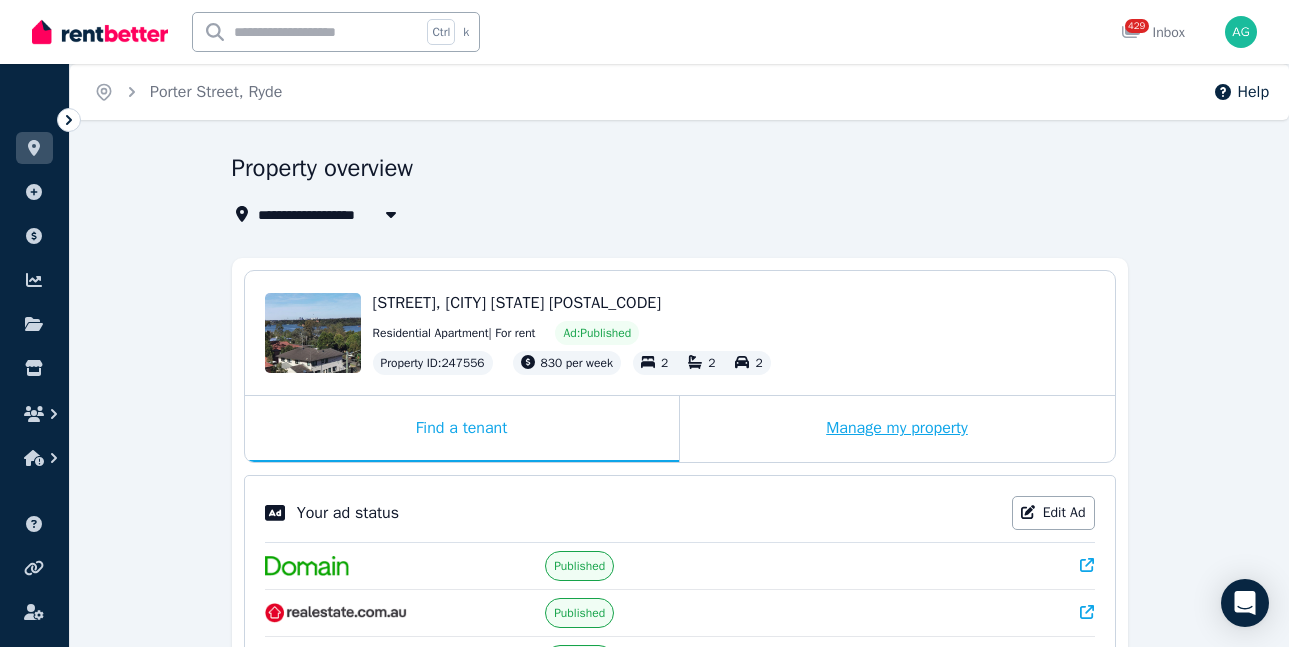 click on "Manage my property" at bounding box center (897, 429) 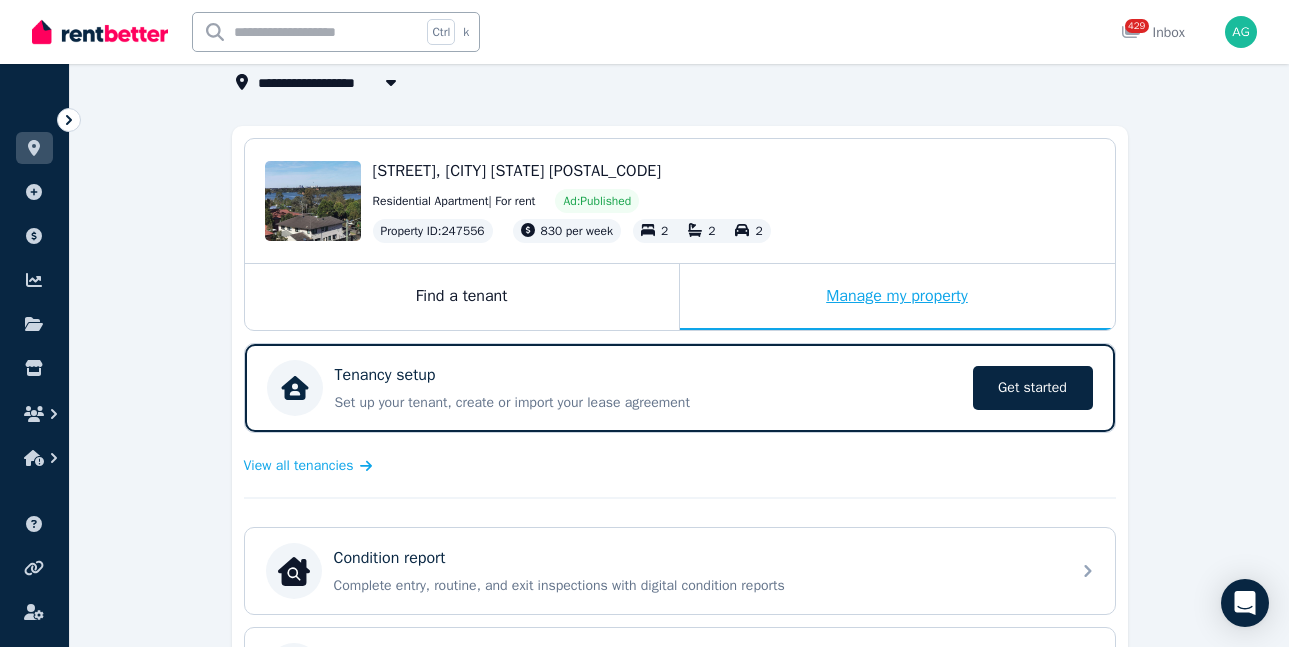 scroll, scrollTop: 300, scrollLeft: 0, axis: vertical 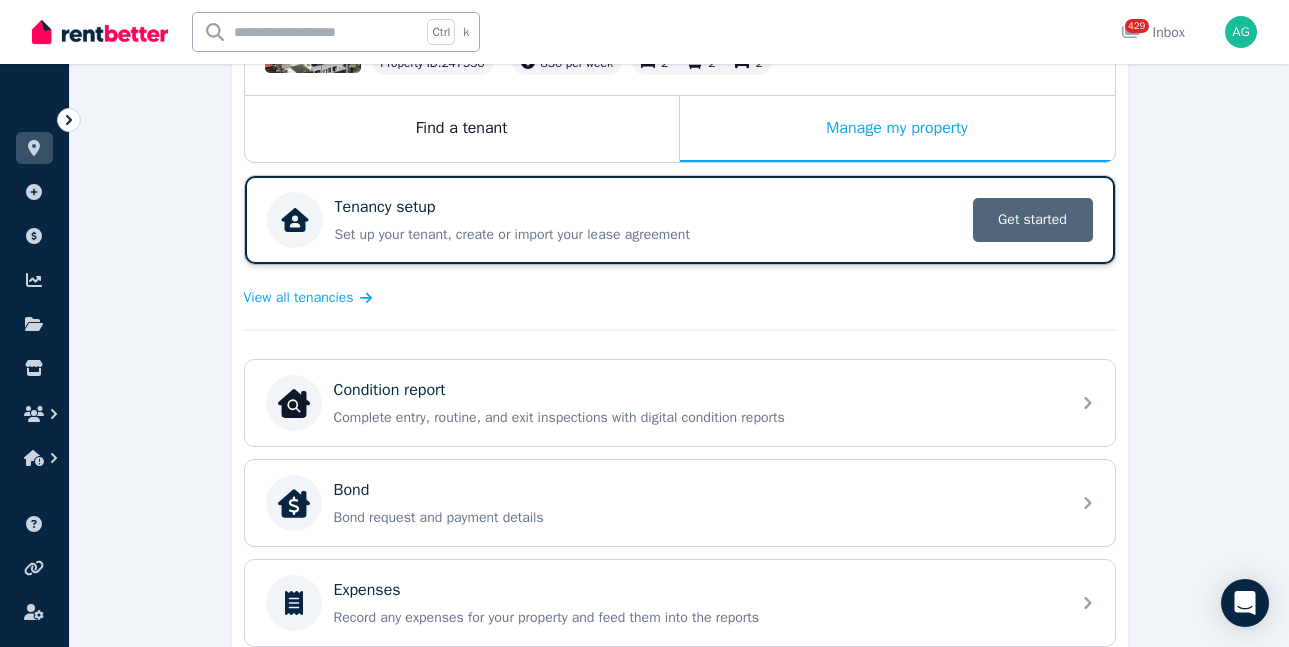 click on "Get started" at bounding box center [1033, 220] 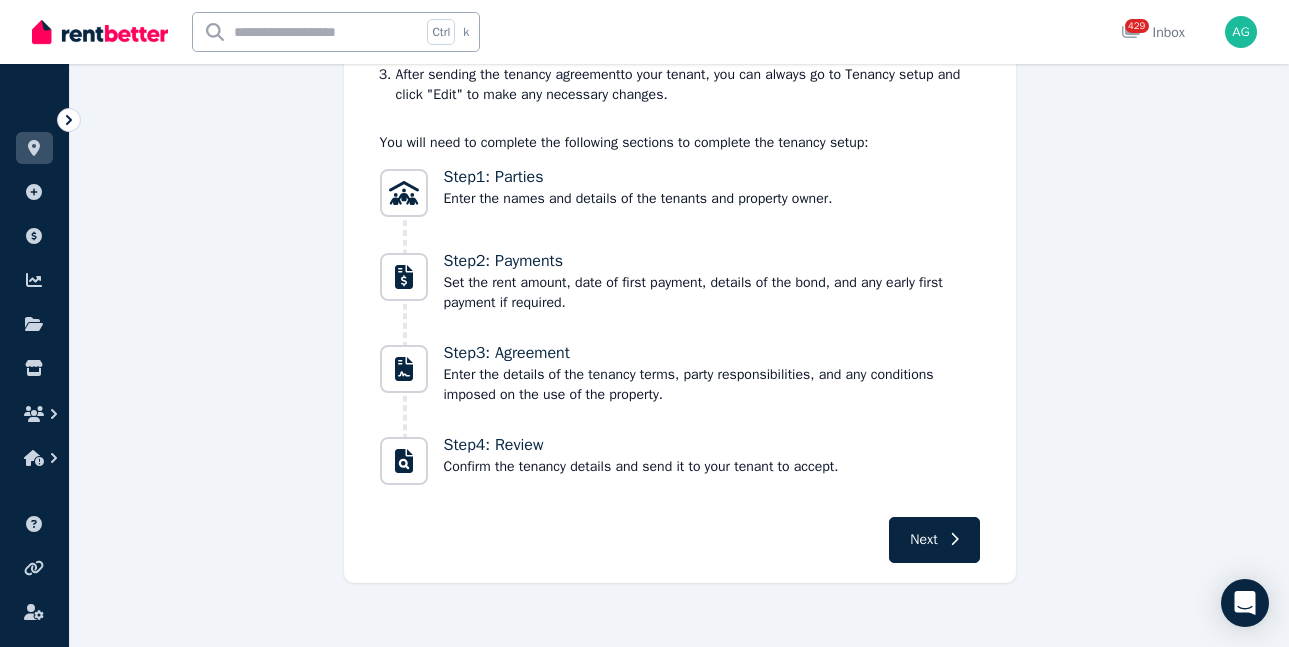 scroll, scrollTop: 323, scrollLeft: 0, axis: vertical 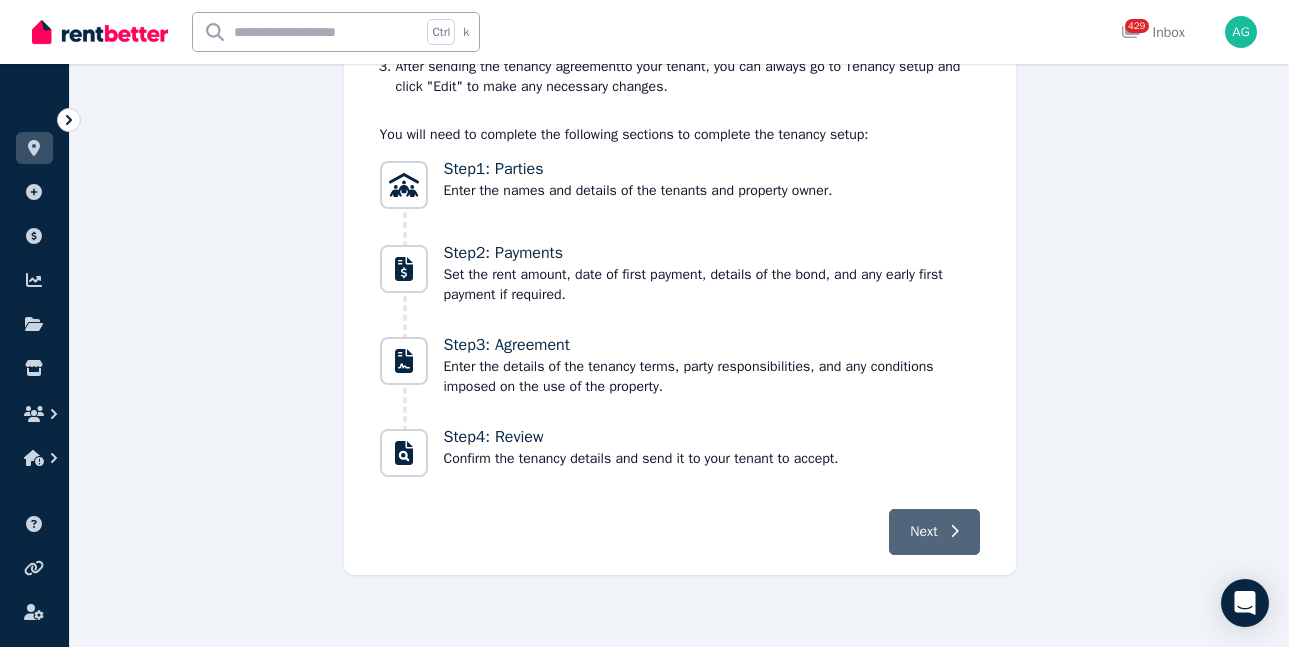 click on "Next" at bounding box center (923, 532) 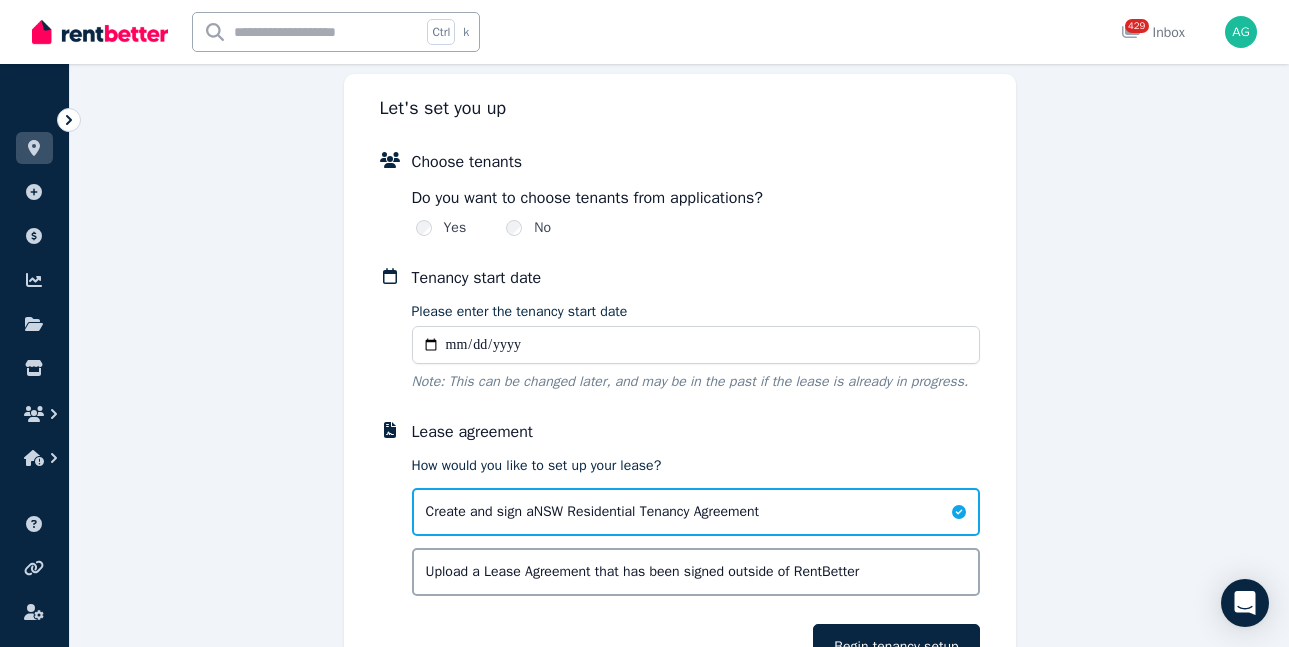 scroll, scrollTop: 0, scrollLeft: 0, axis: both 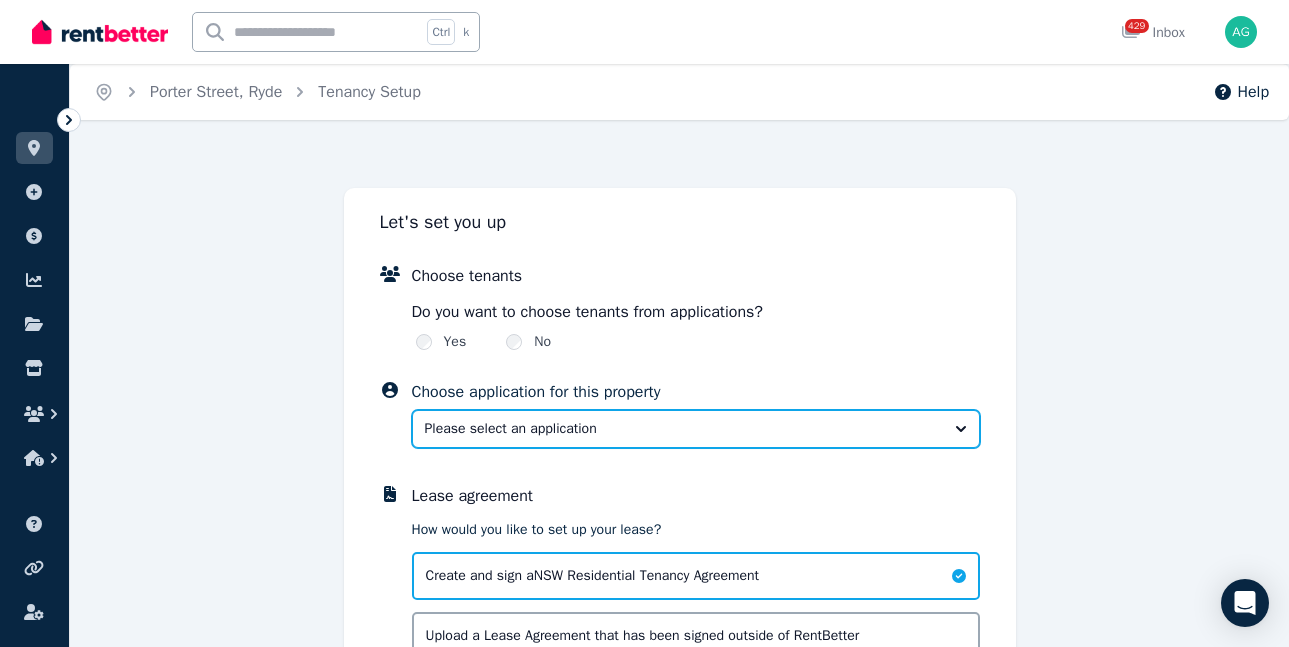 click on "Please select an application" at bounding box center [682, 429] 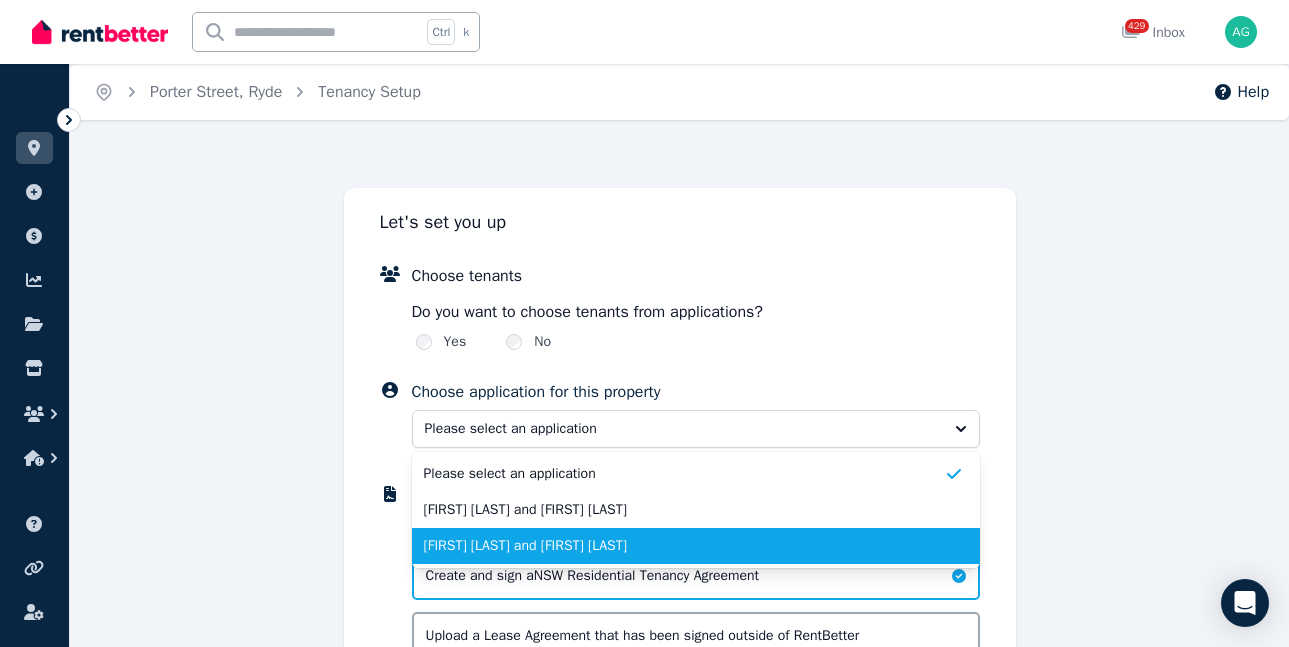click on "[FIRST] [LAST] and [FIRST] [LAST]" at bounding box center [684, 546] 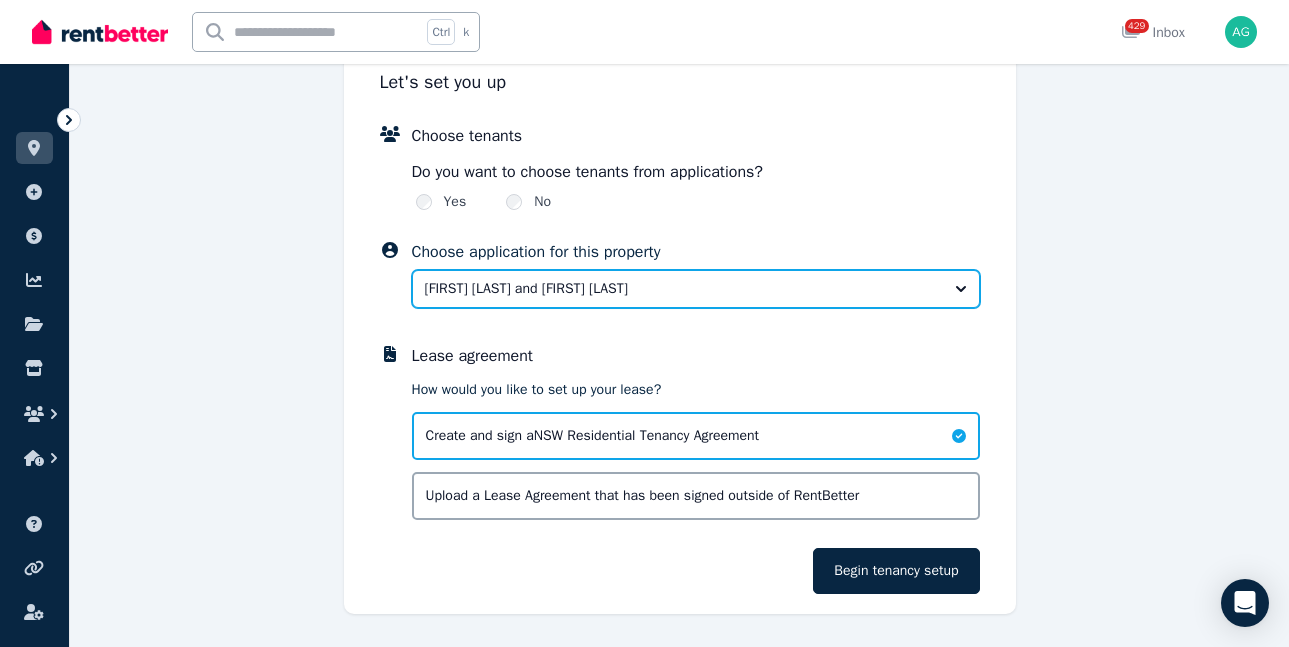 scroll, scrollTop: 179, scrollLeft: 0, axis: vertical 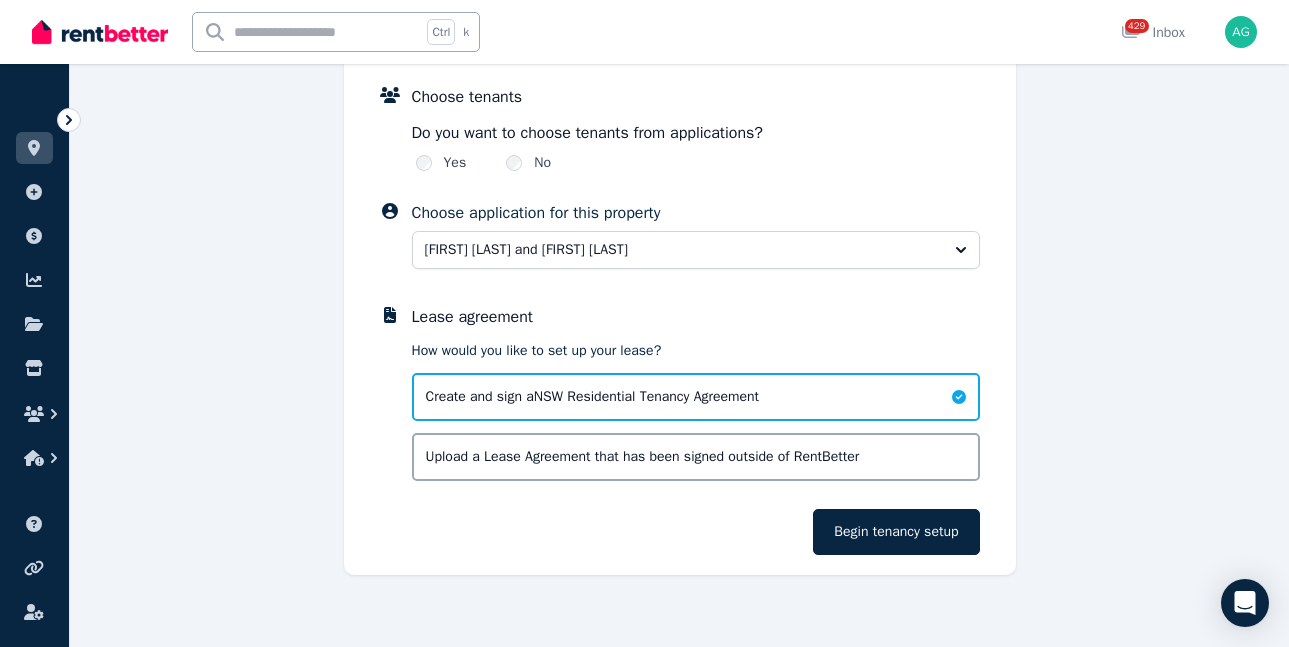 click on "Upload a Lease Agreement that has been signed outside of RentBetter" at bounding box center [643, 457] 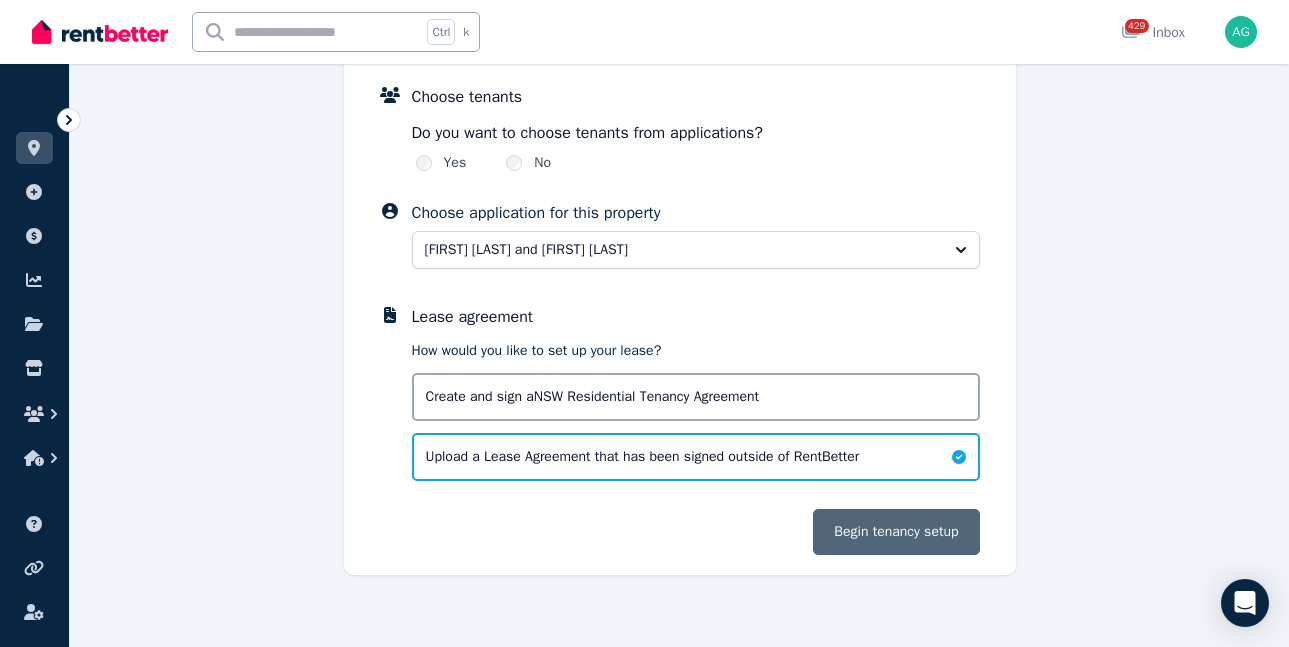 click on "Begin tenancy setup" at bounding box center (896, 532) 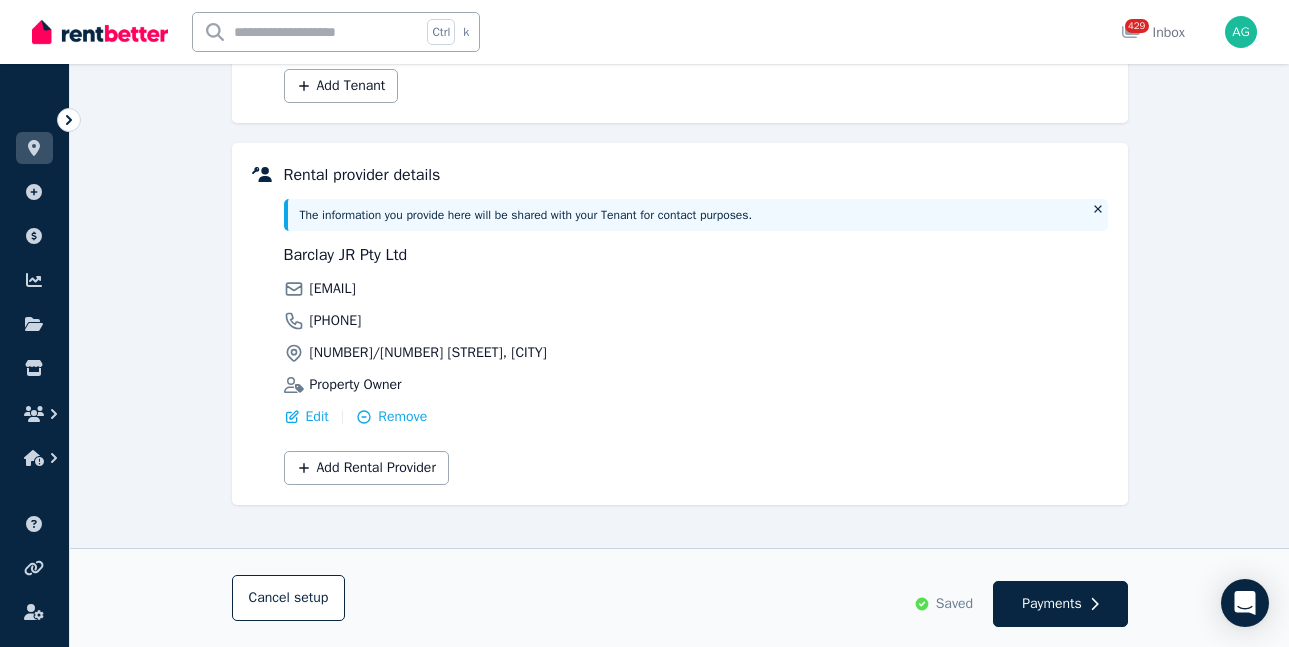 scroll, scrollTop: 460, scrollLeft: 0, axis: vertical 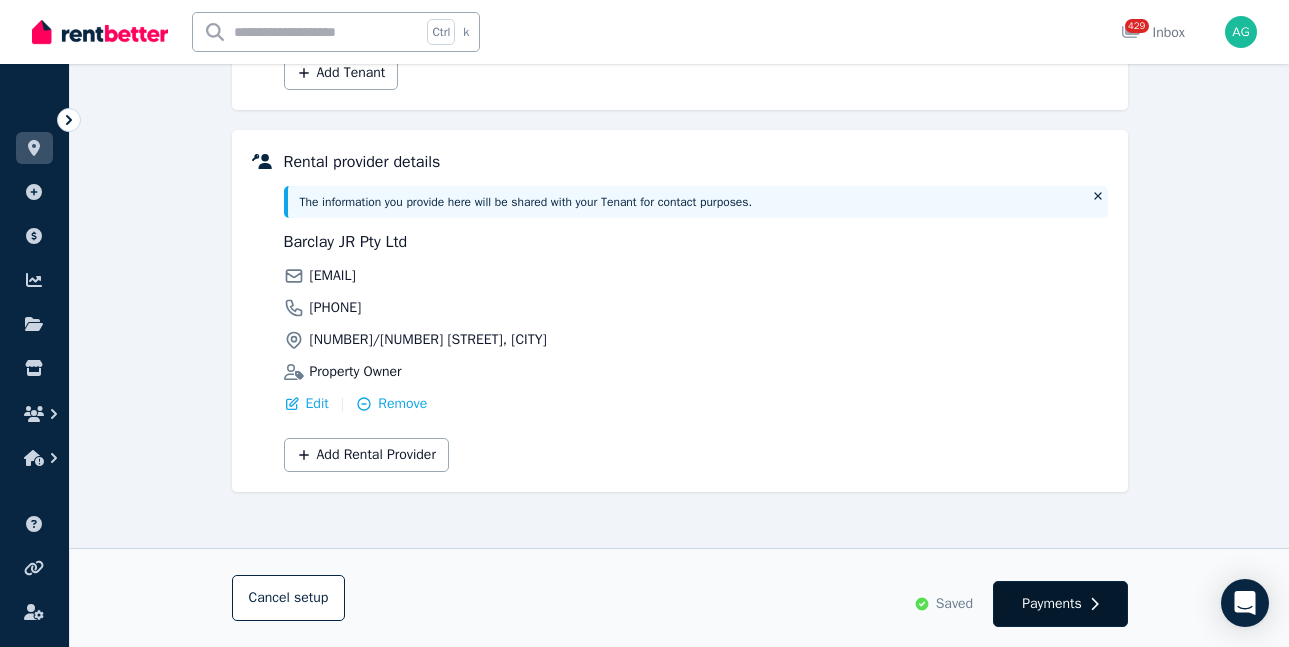 click on "Payments" at bounding box center [1052, 604] 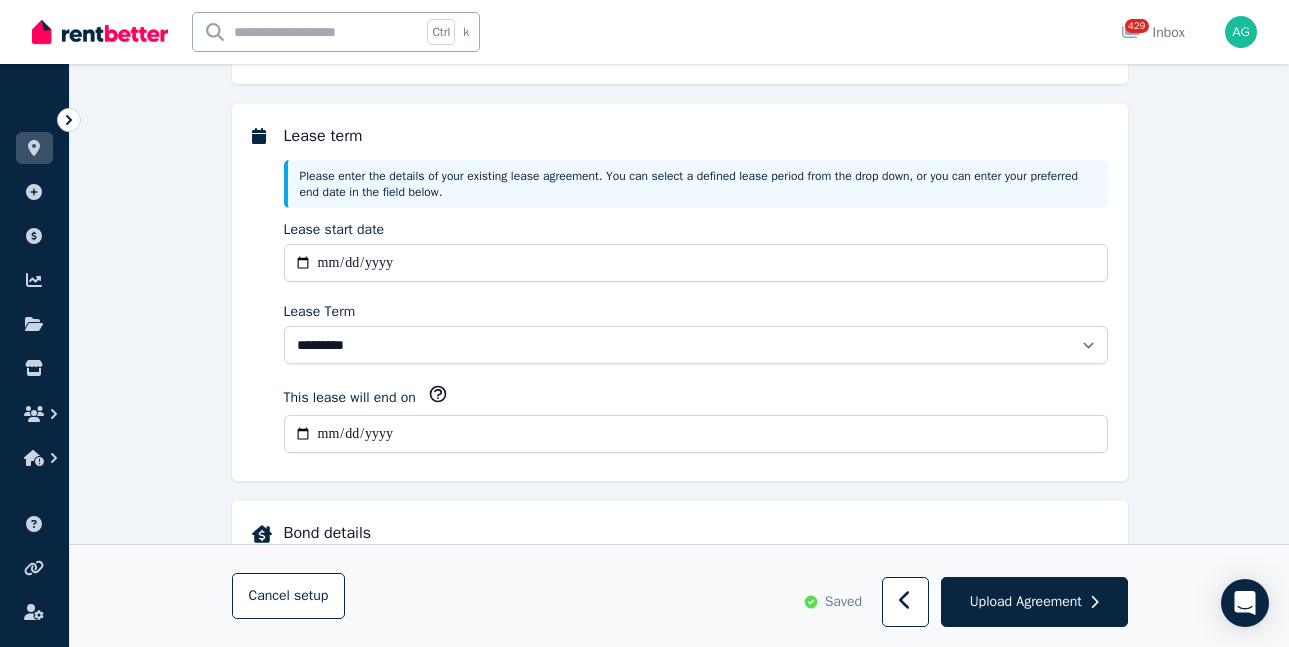 scroll, scrollTop: 0, scrollLeft: 0, axis: both 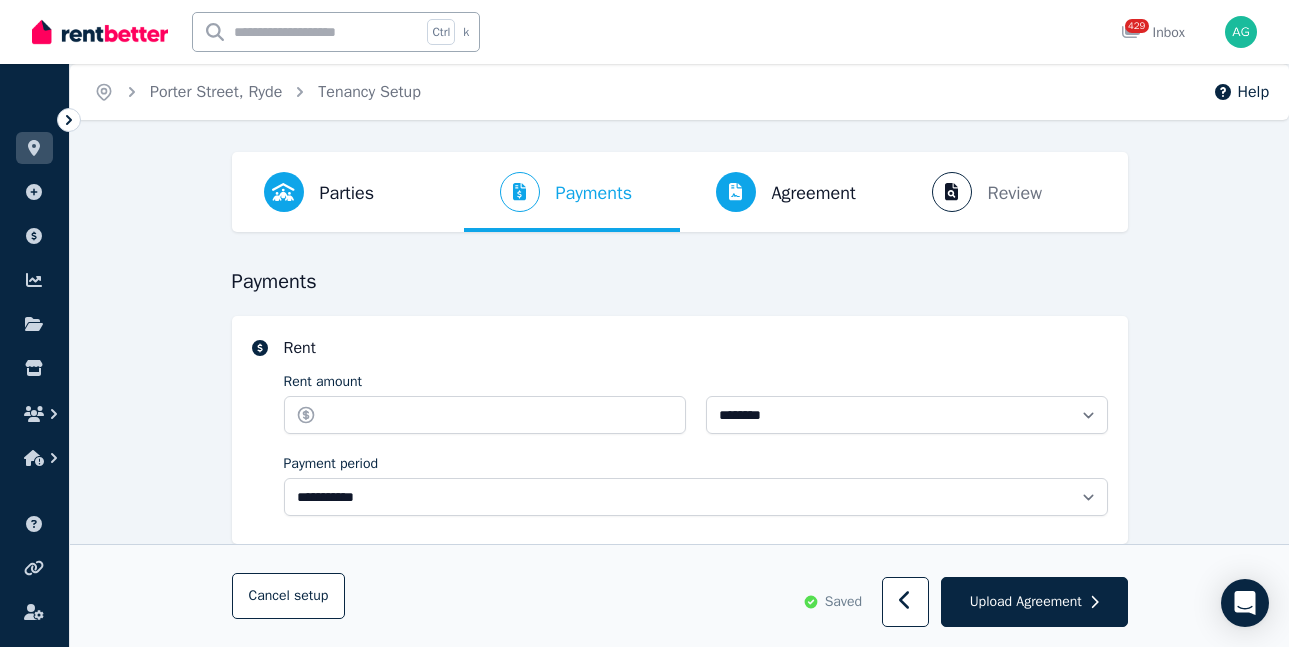 select on "**********" 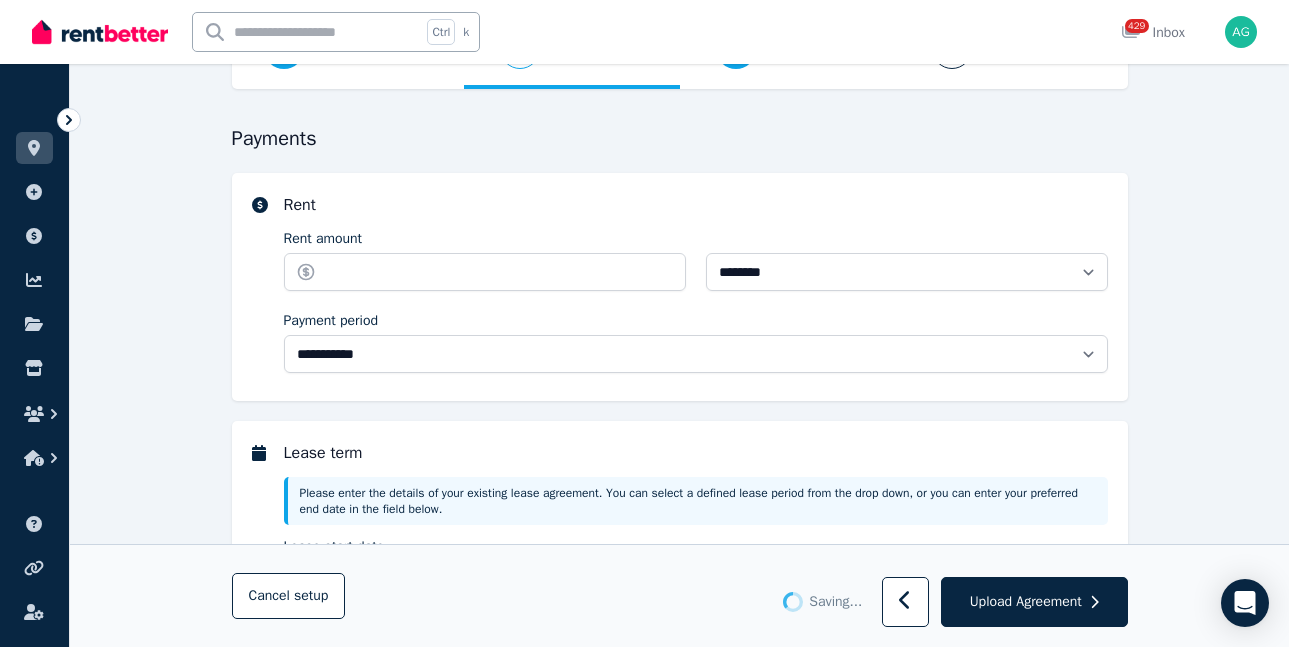 select on "**********" 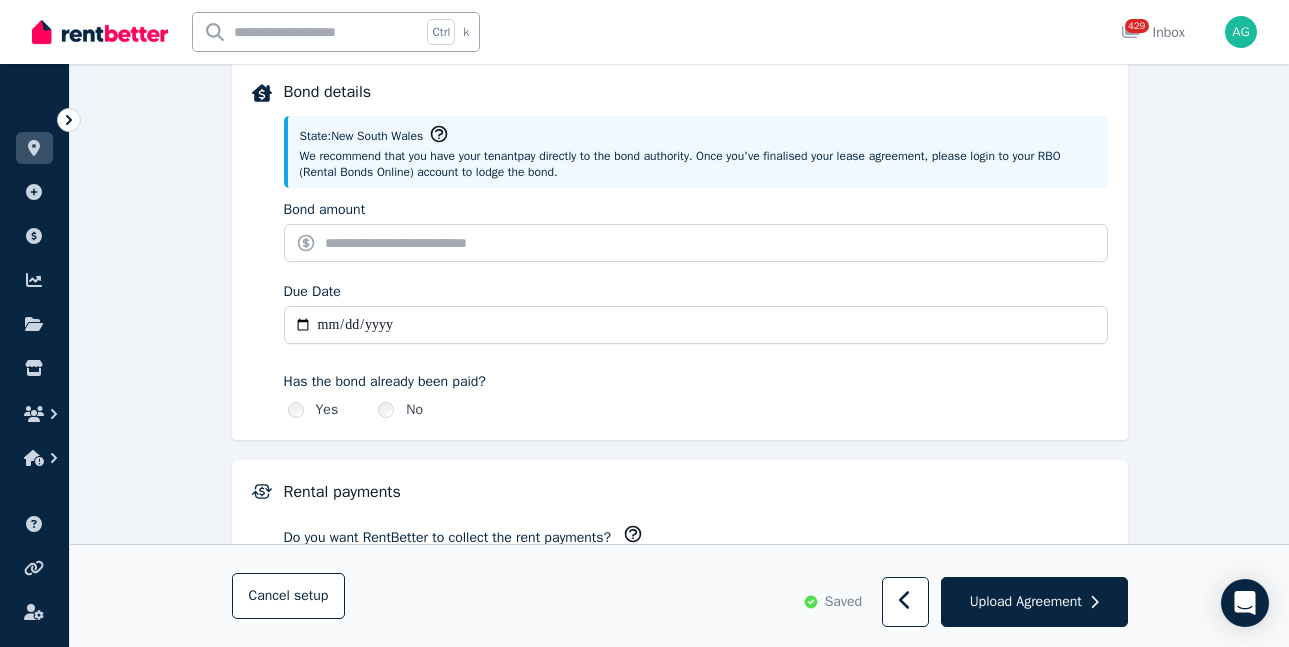 scroll, scrollTop: 900, scrollLeft: 0, axis: vertical 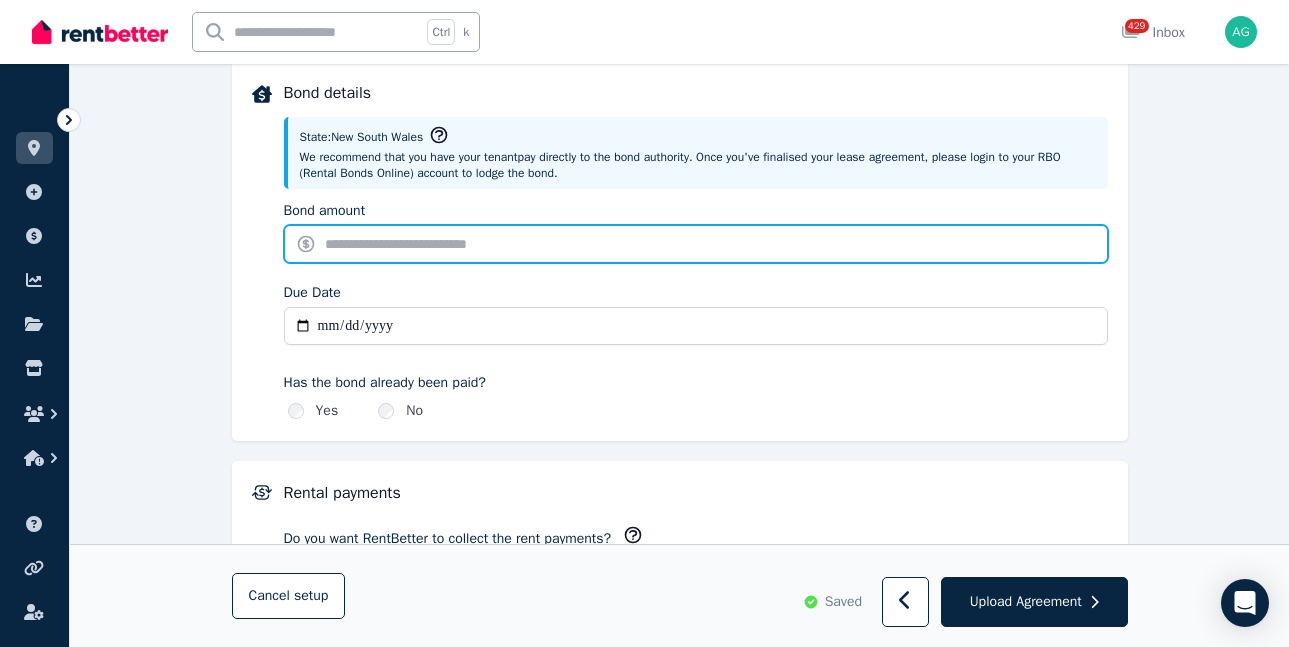 click on "Bond amount" at bounding box center (696, 244) 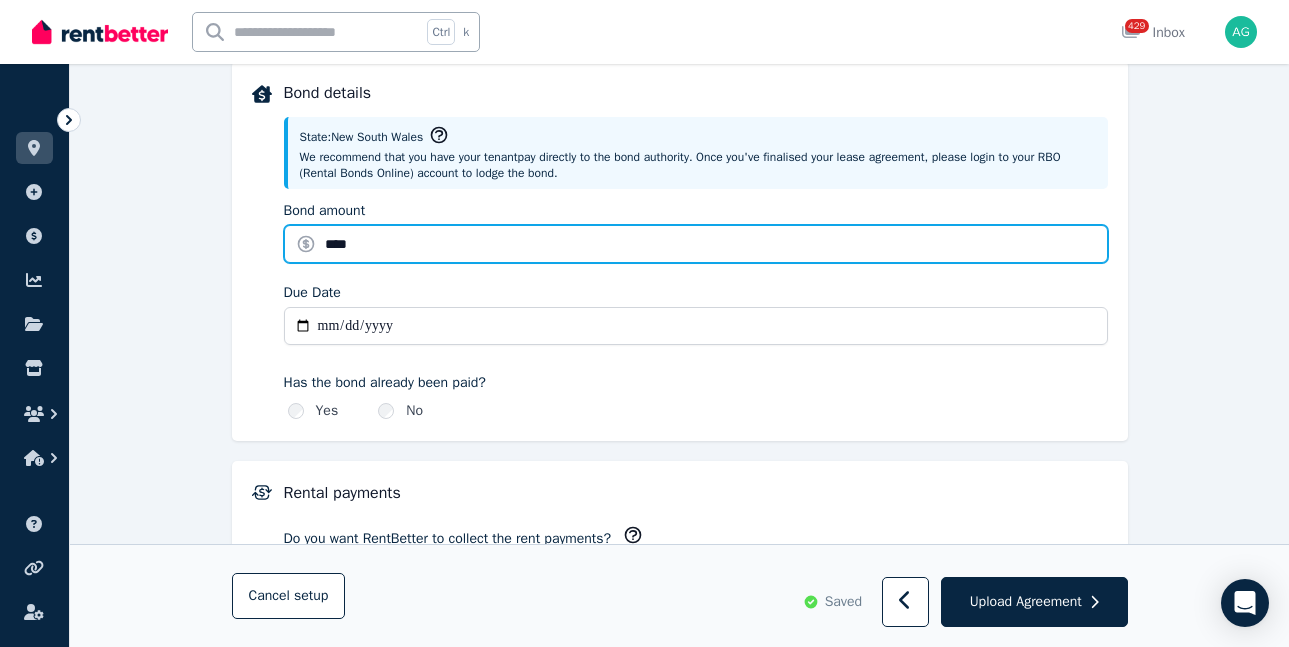 type on "****" 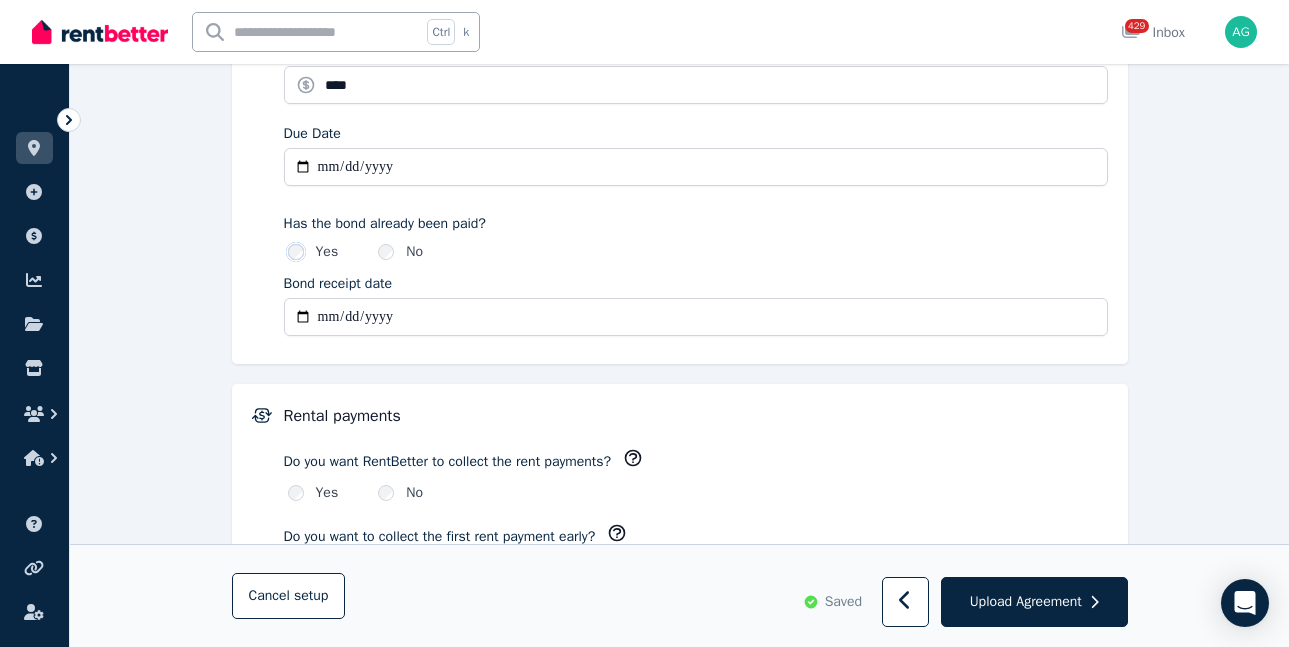 scroll, scrollTop: 1200, scrollLeft: 0, axis: vertical 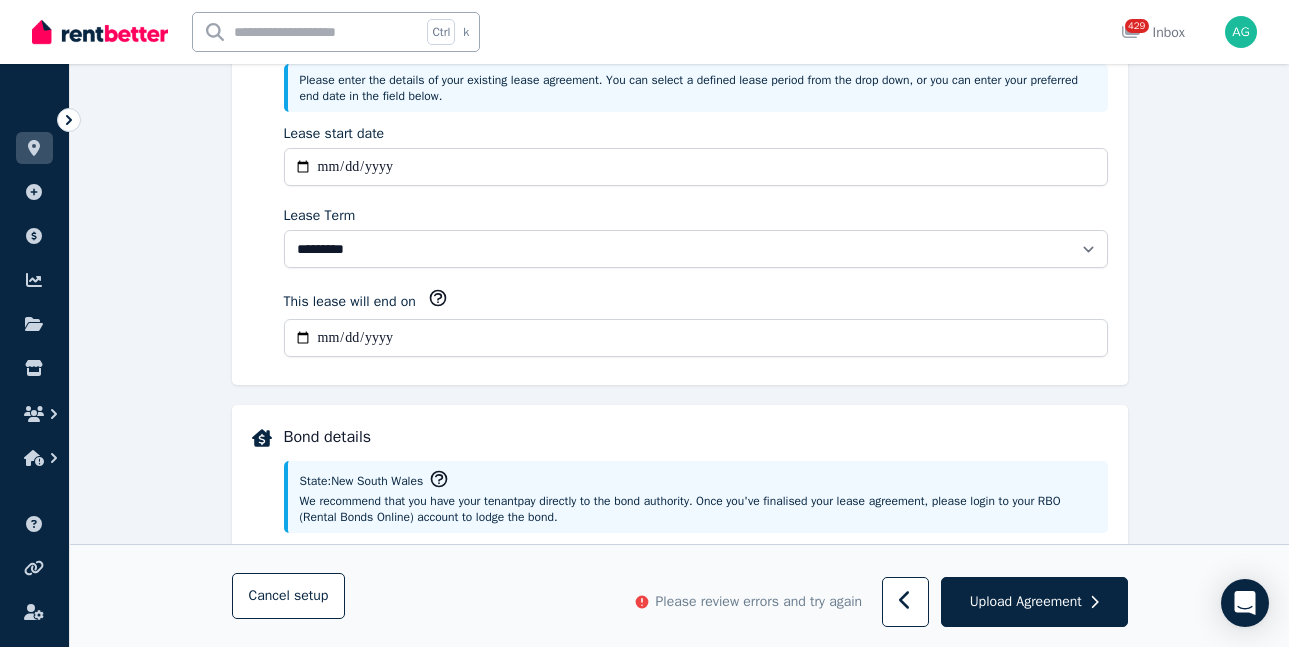 click on "**********" at bounding box center [696, 338] 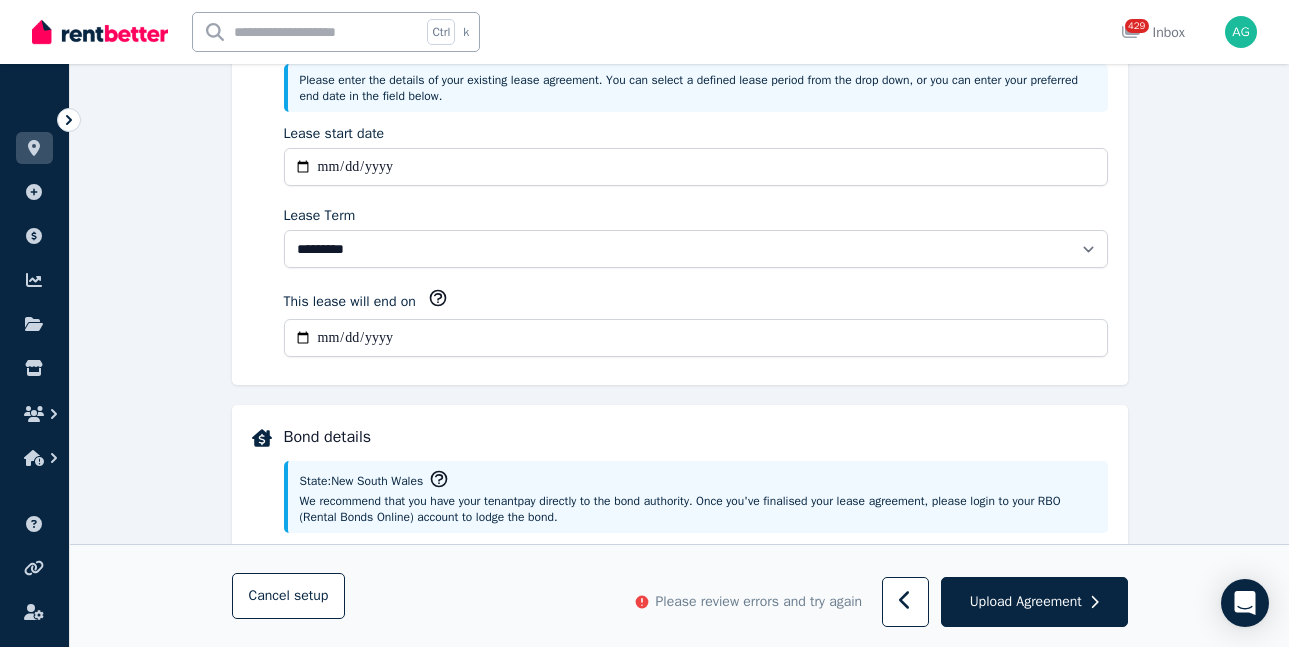 type on "**********" 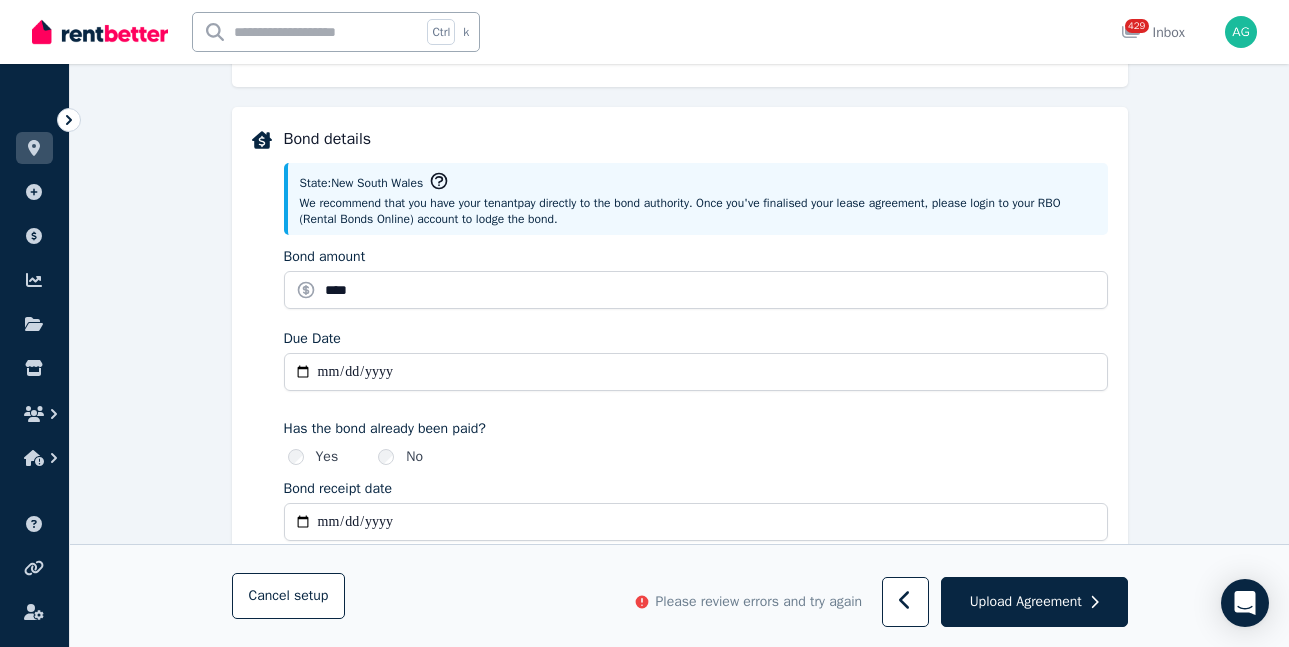 scroll, scrollTop: 900, scrollLeft: 0, axis: vertical 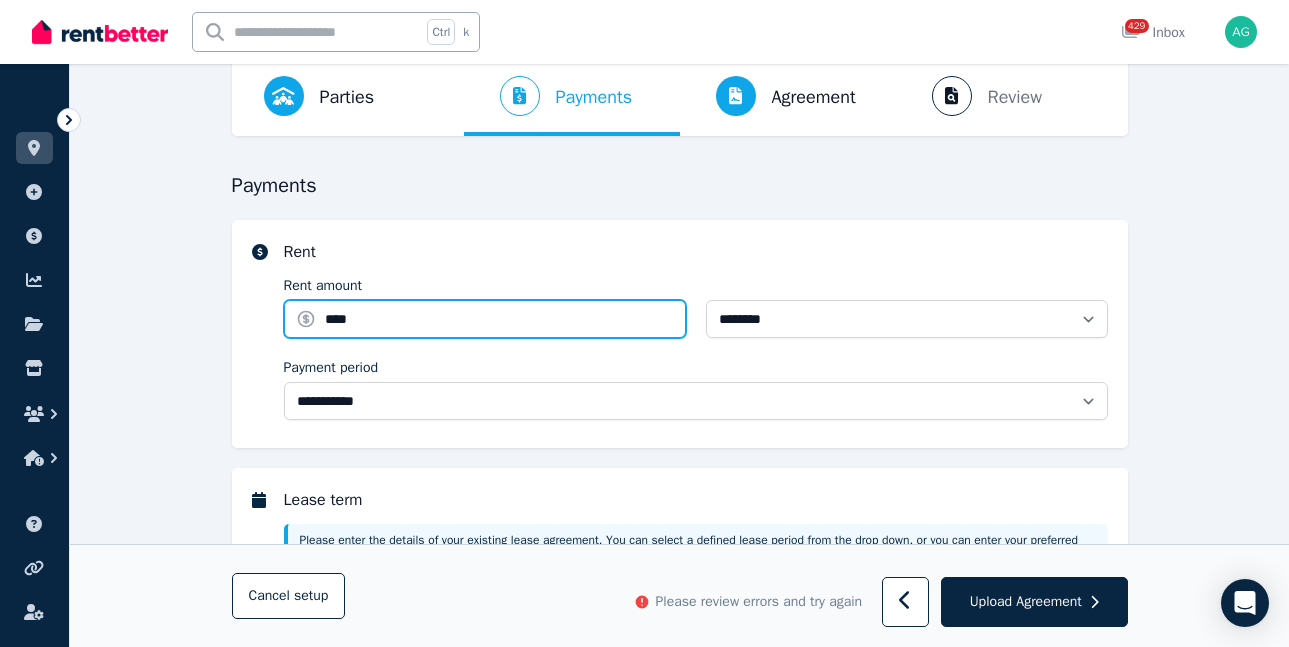type on "****" 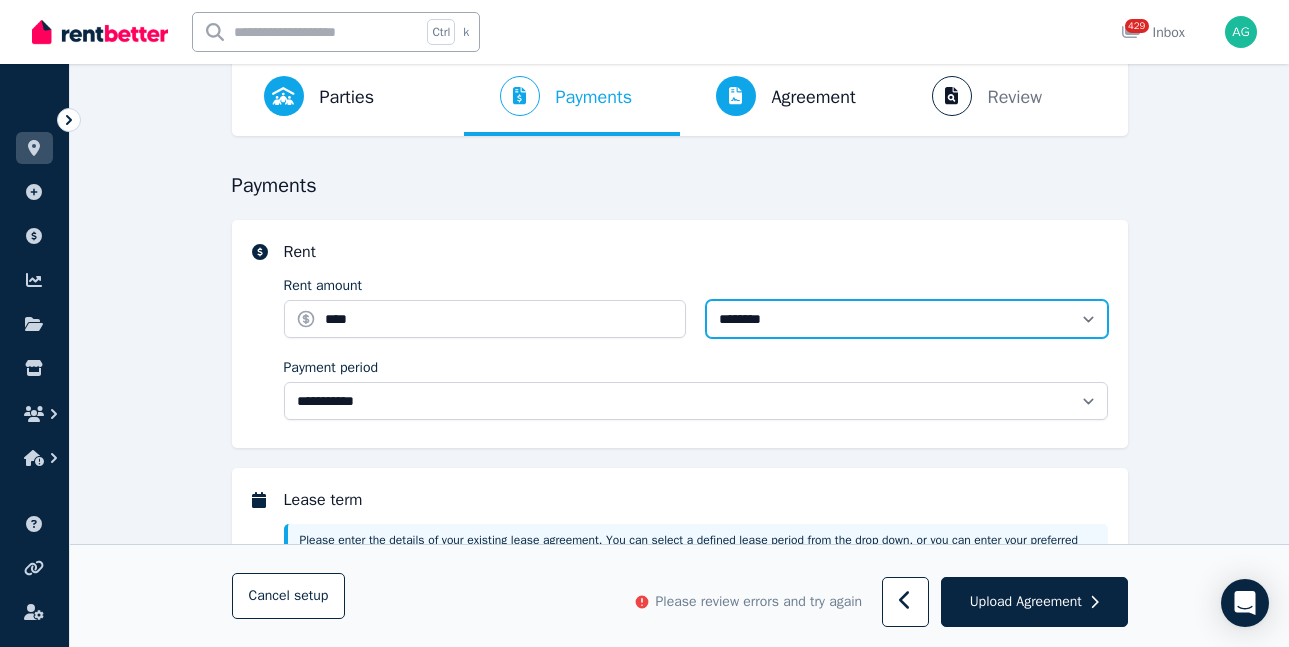 click on "**********" at bounding box center (907, 319) 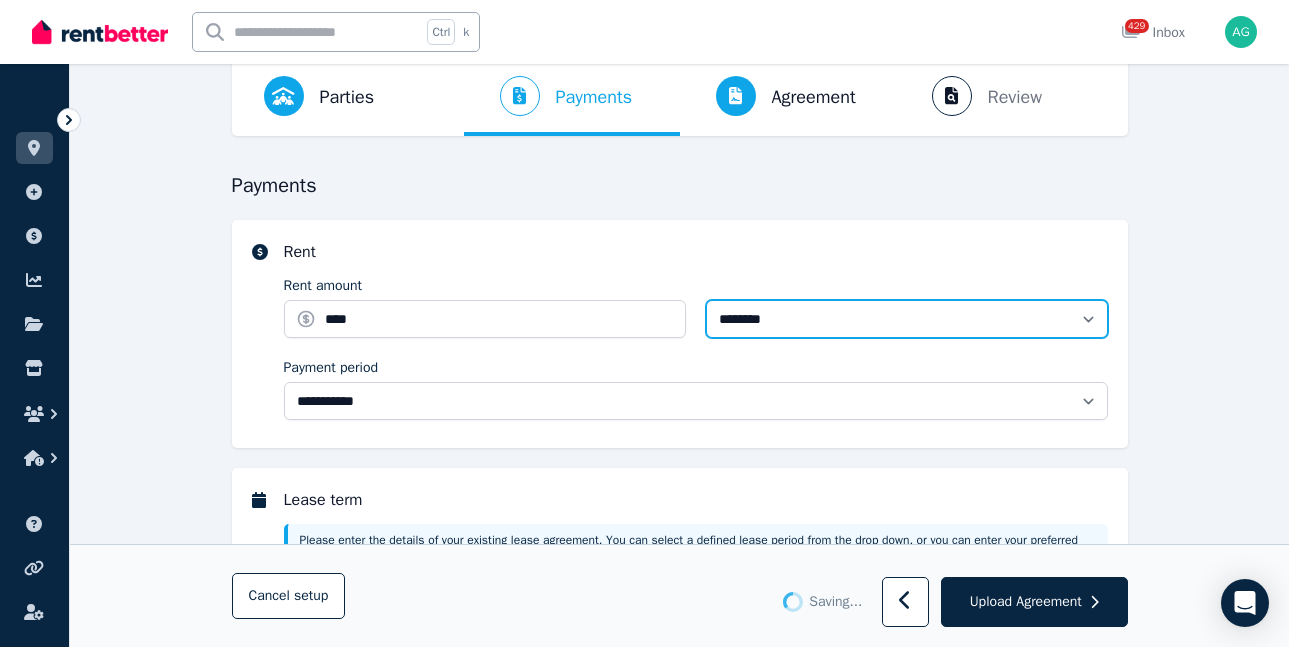 select on "**********" 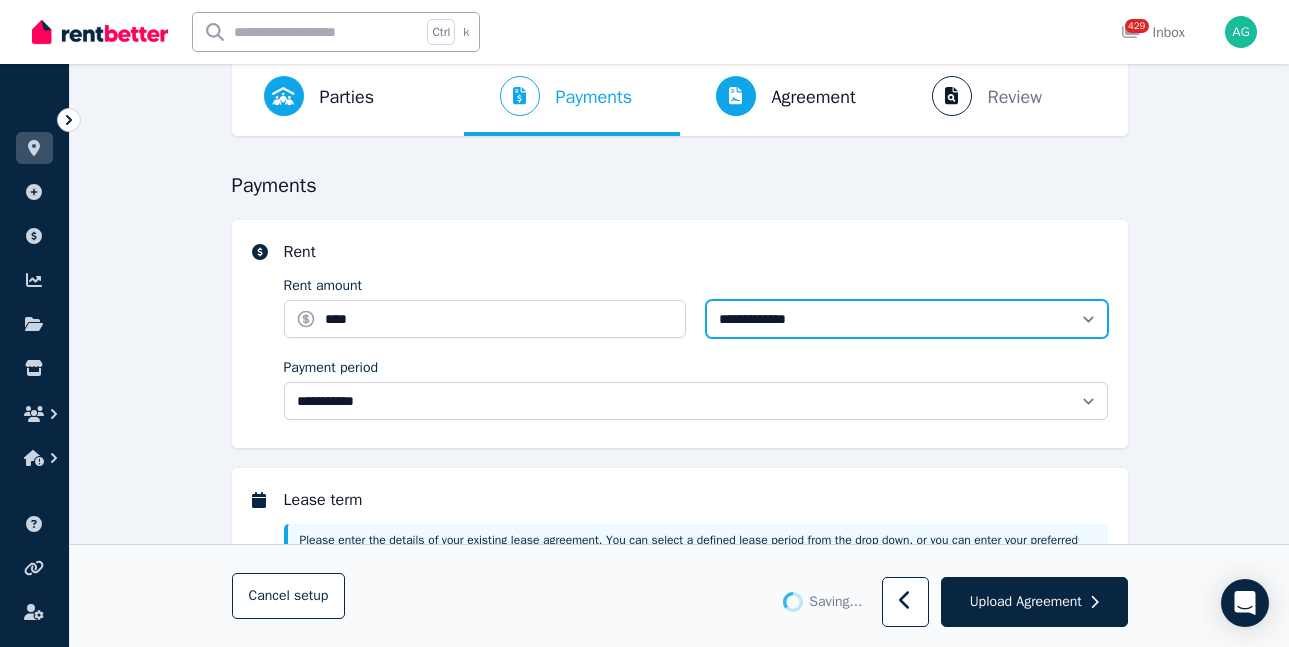 click on "**********" at bounding box center (907, 319) 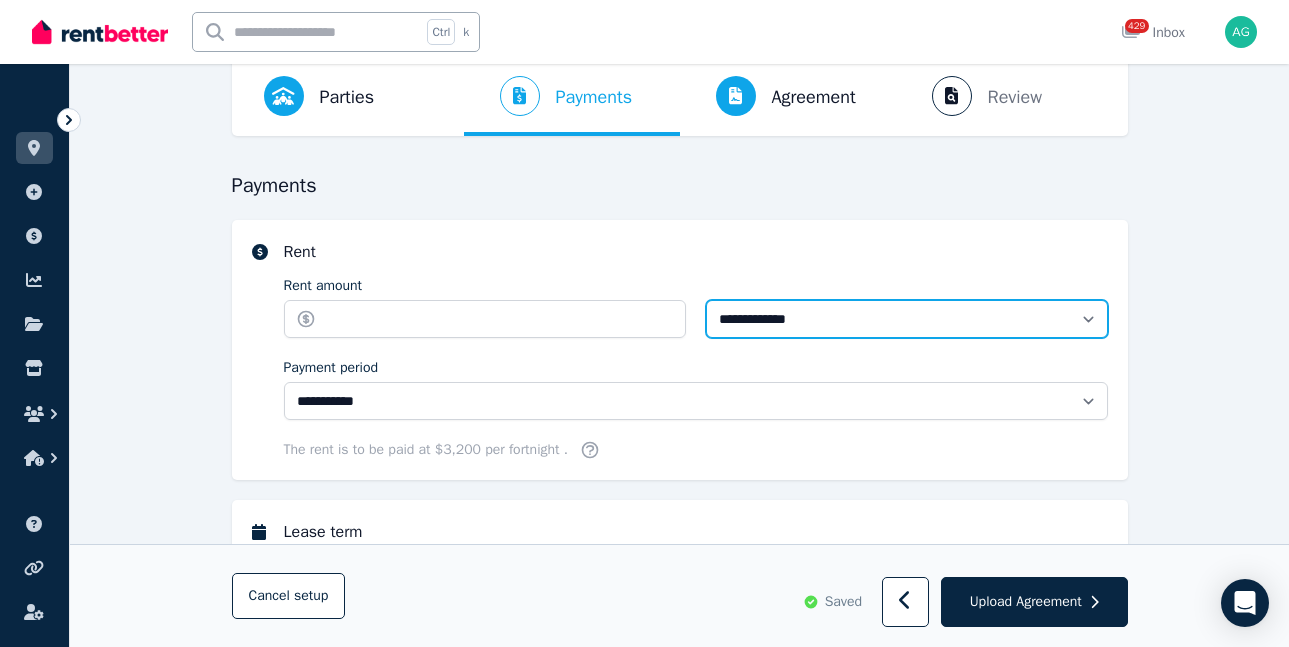 type on "*******" 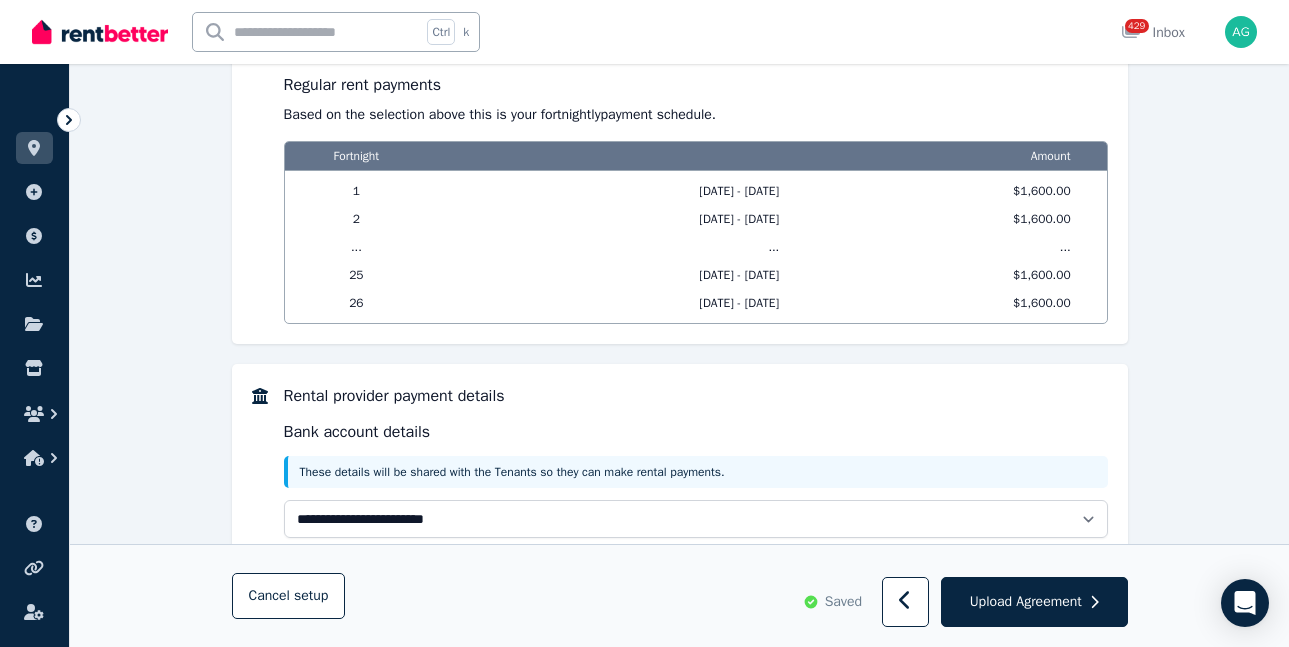 scroll, scrollTop: 1781, scrollLeft: 0, axis: vertical 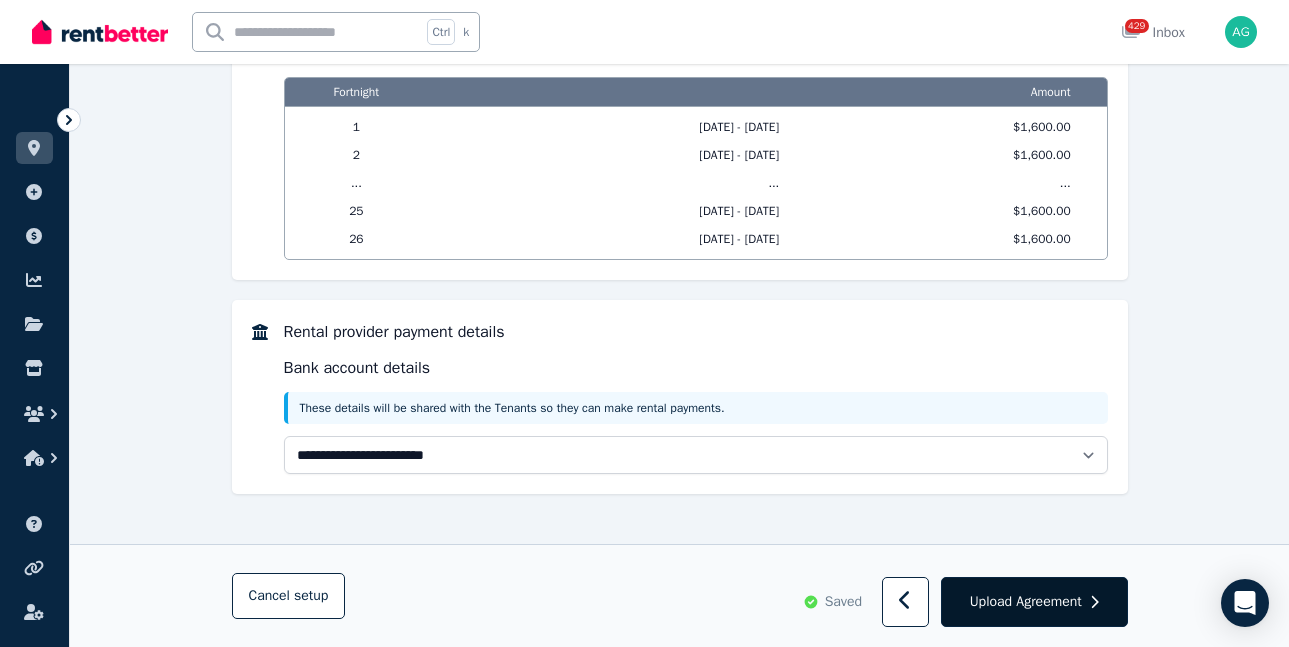 click on "Upload Agreement" at bounding box center (1026, 602) 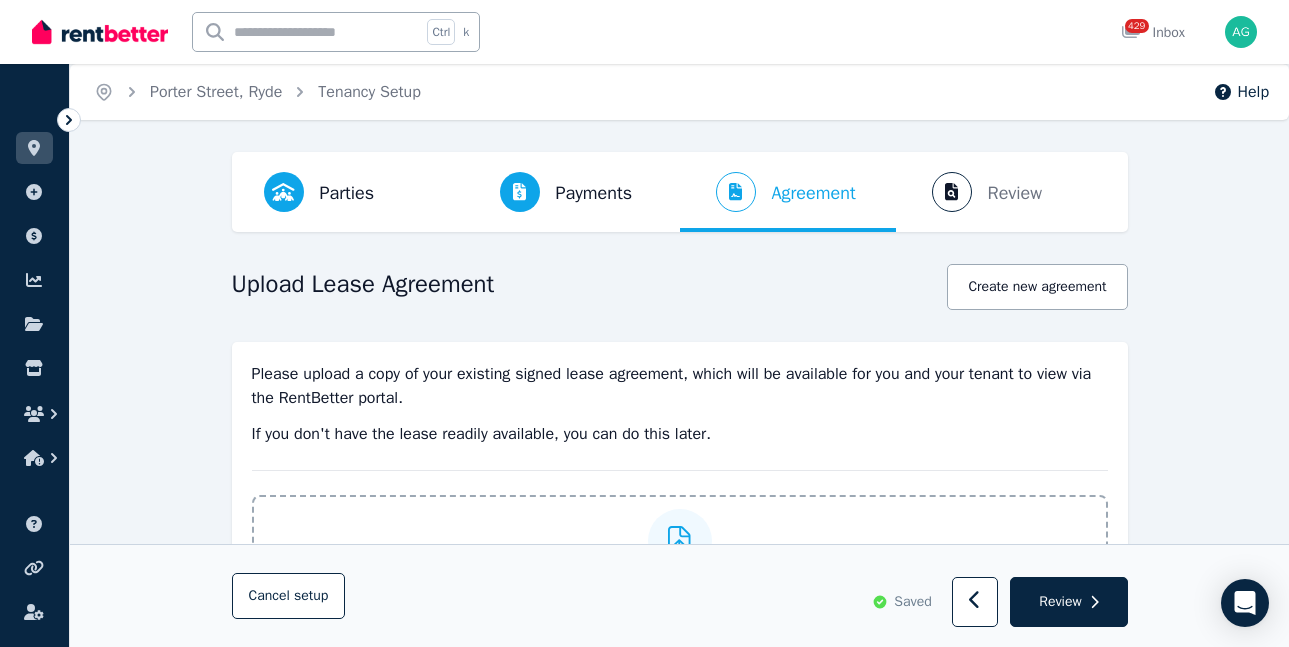 scroll, scrollTop: 300, scrollLeft: 0, axis: vertical 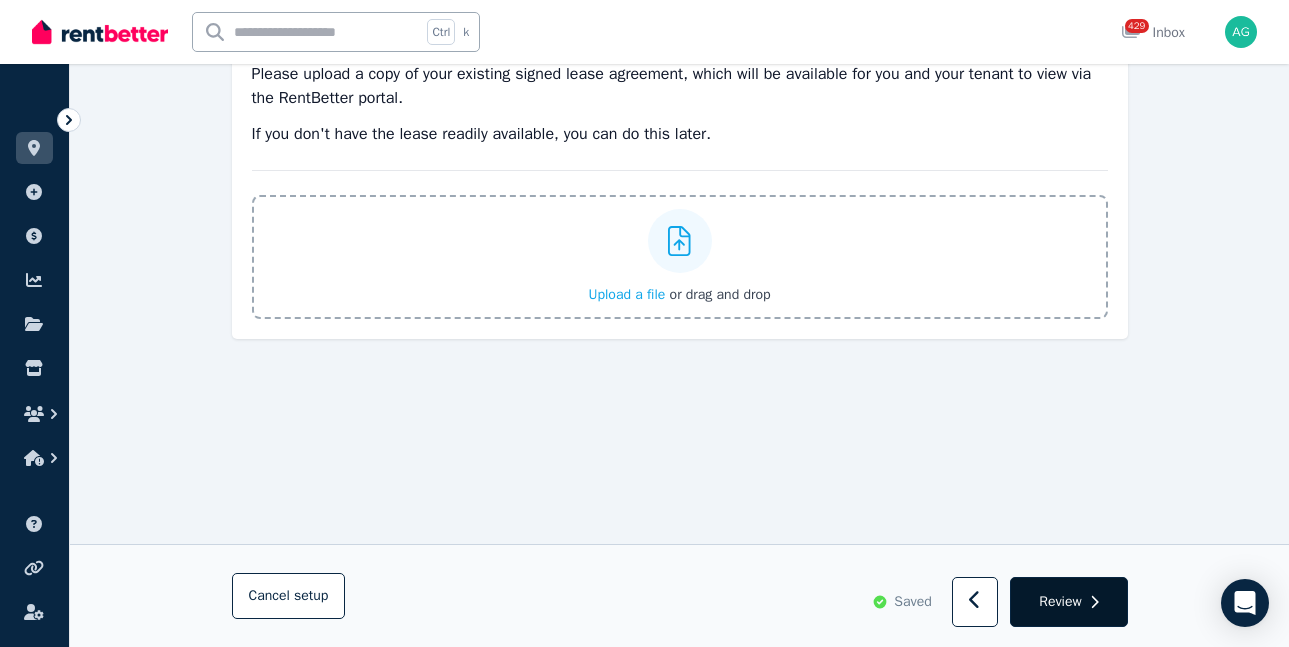 click on "Review" at bounding box center (1068, 603) 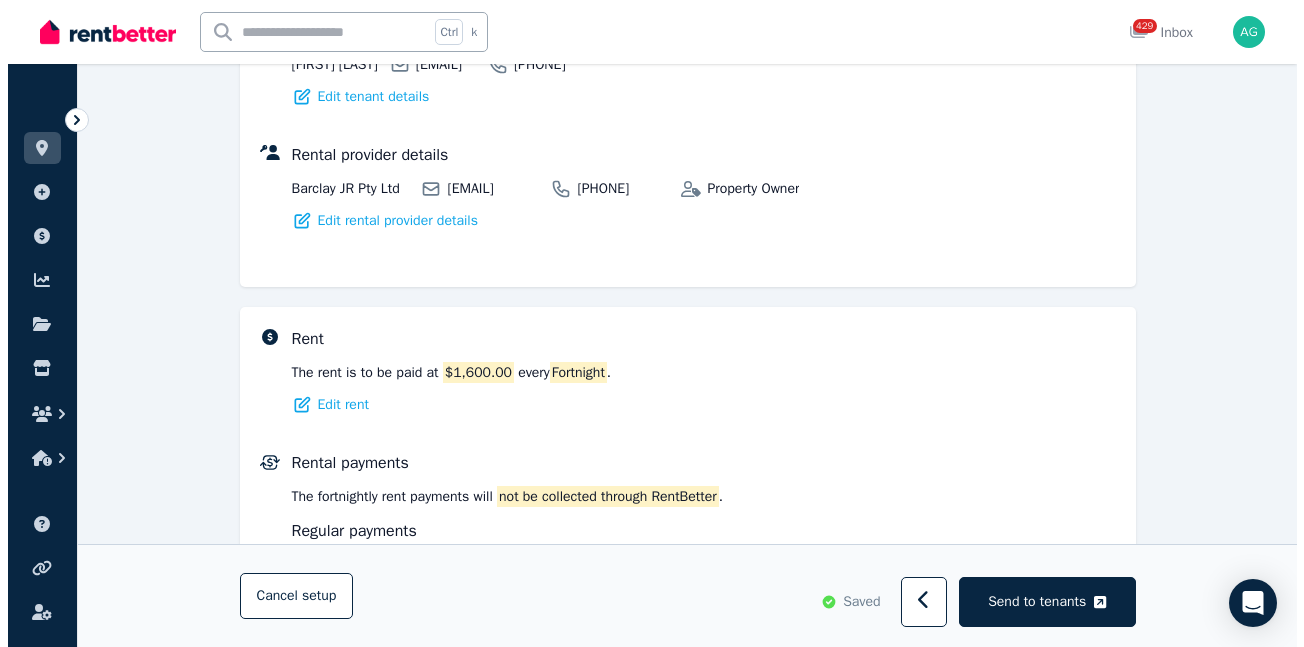 scroll, scrollTop: 540, scrollLeft: 0, axis: vertical 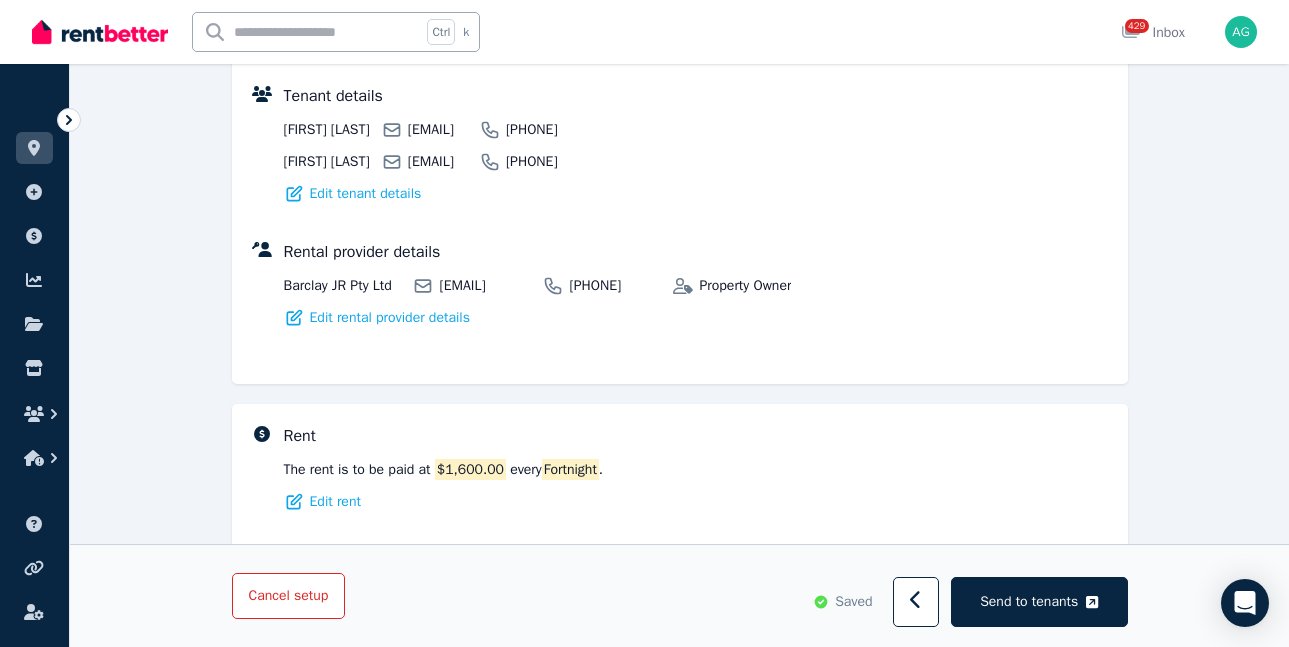 click on "setup" at bounding box center (311, 596) 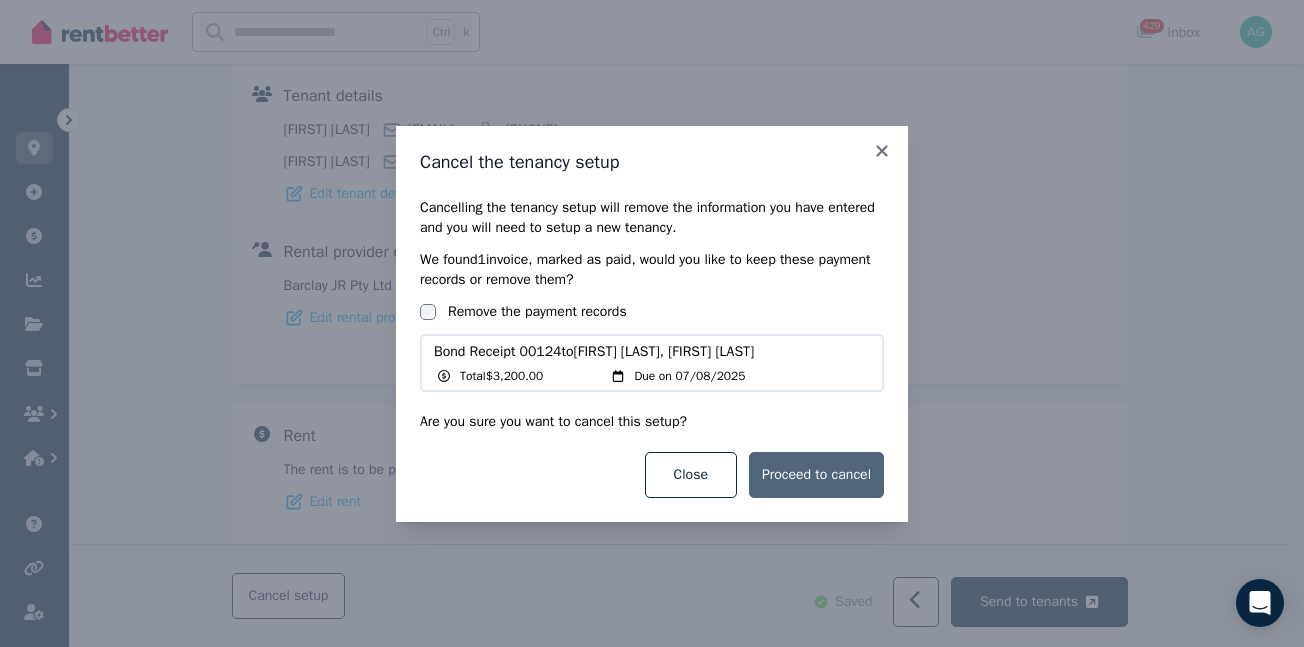click on "Proceed to cancel" at bounding box center (816, 475) 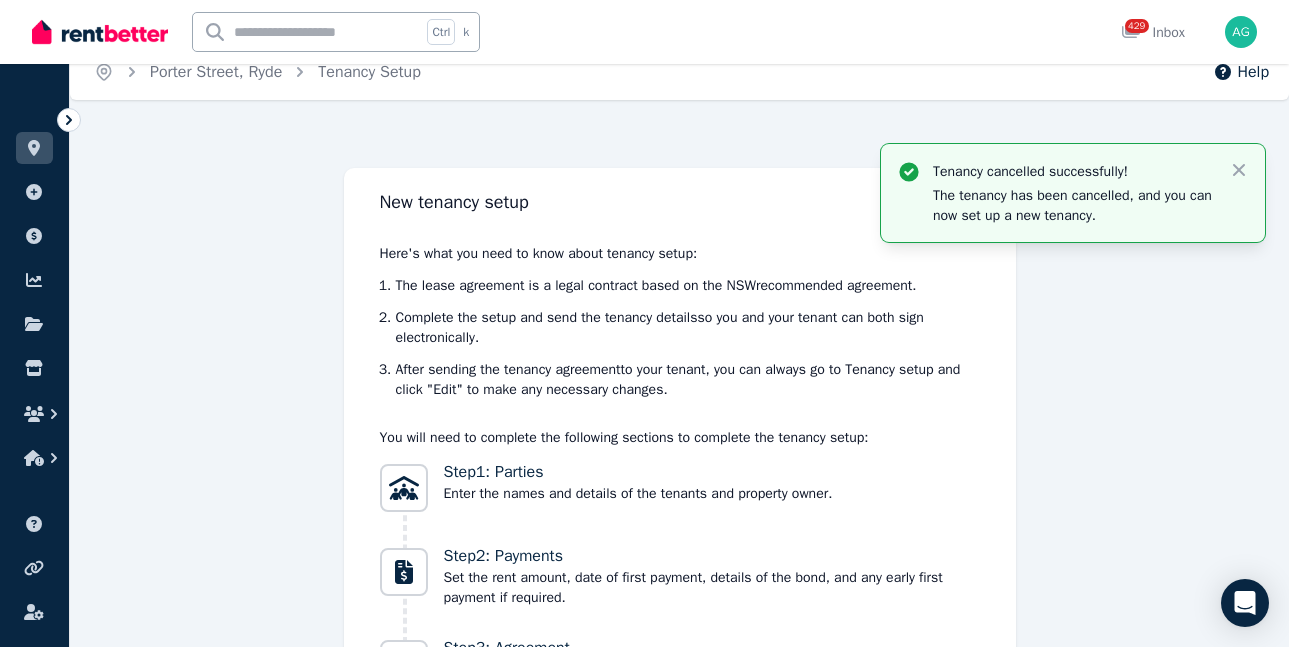 scroll, scrollTop: 0, scrollLeft: 0, axis: both 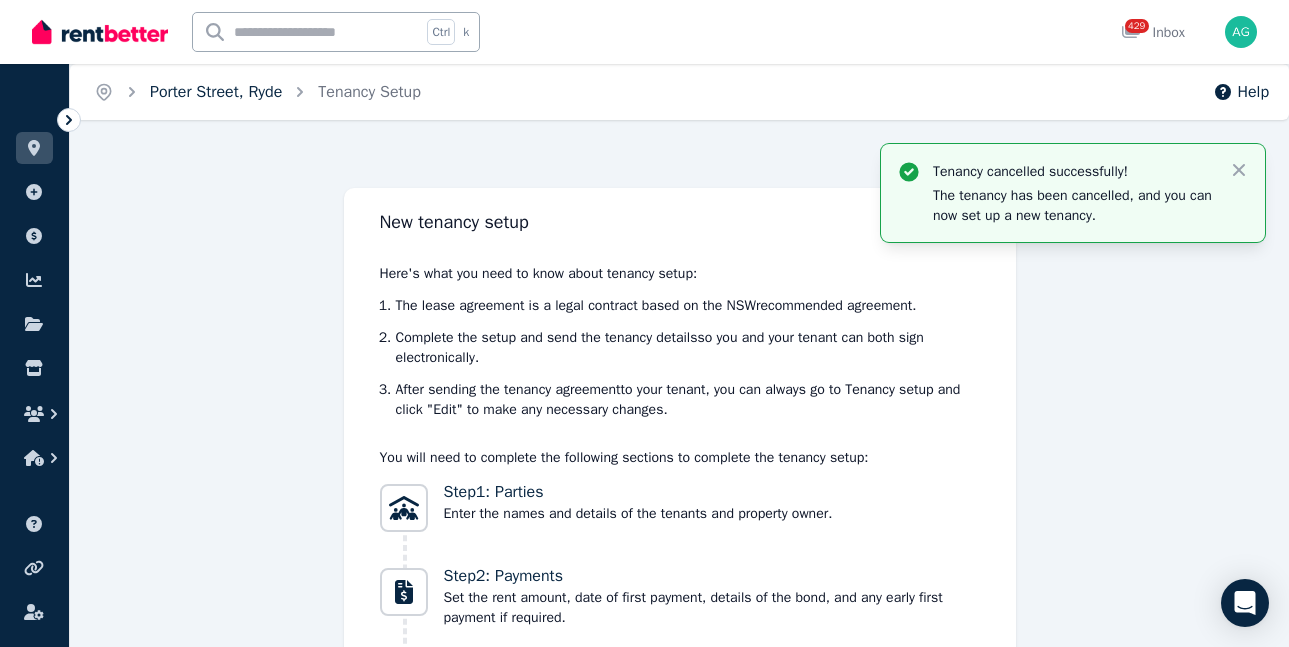 click on "Porter Street, Ryde" at bounding box center (216, 92) 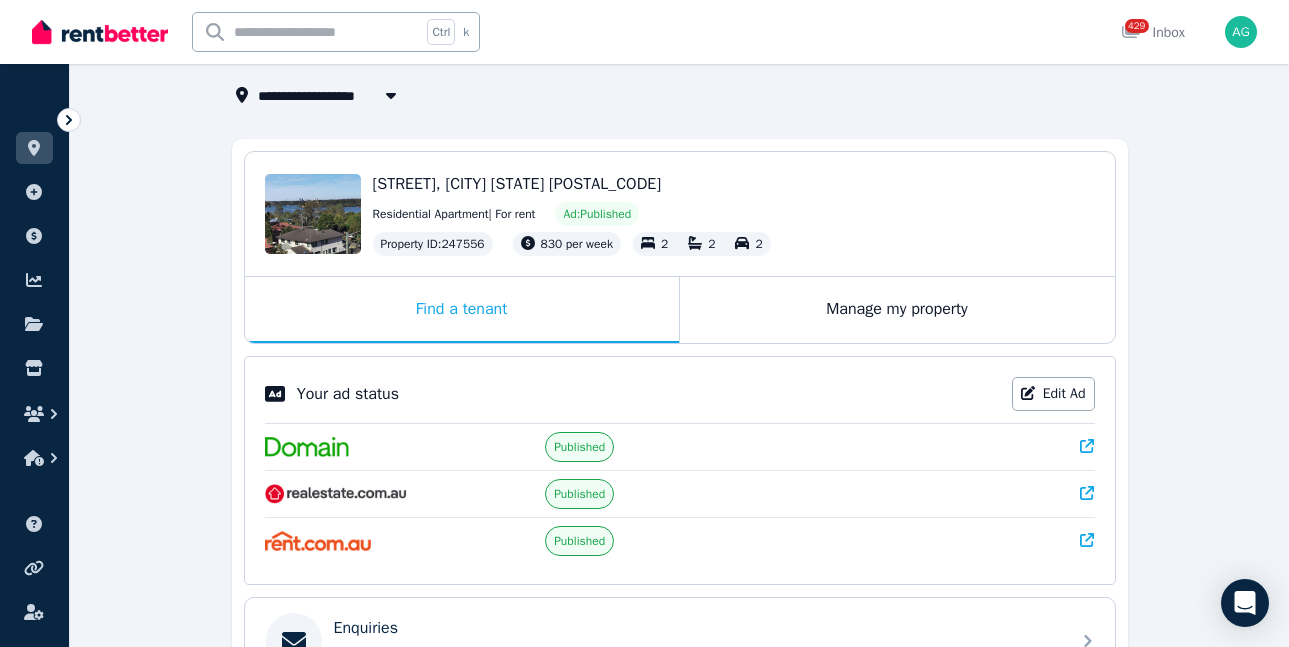 scroll, scrollTop: 200, scrollLeft: 0, axis: vertical 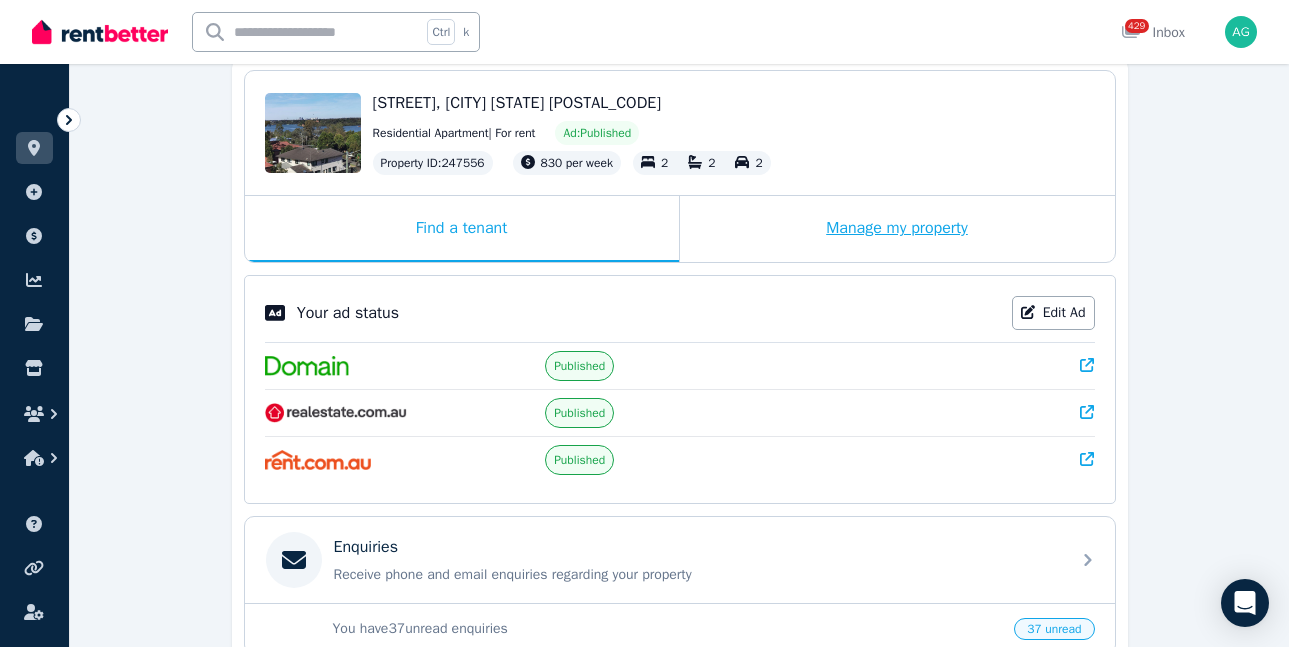 click on "Manage my property" at bounding box center (897, 229) 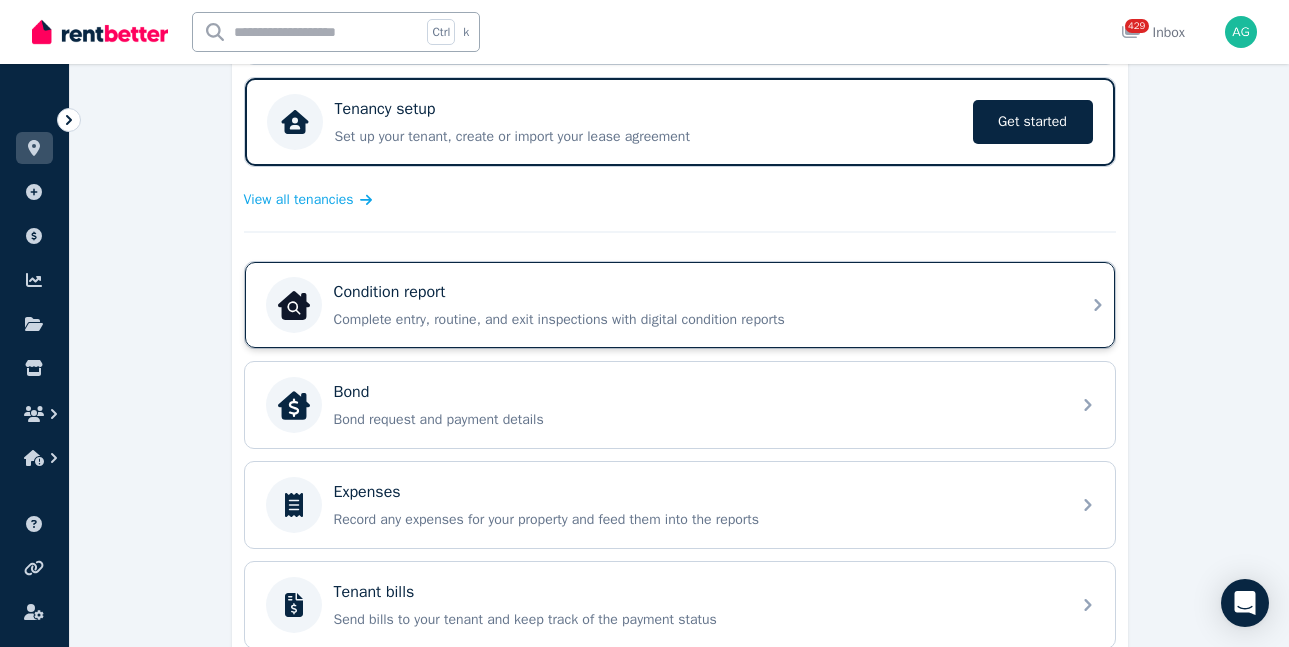 scroll, scrollTop: 400, scrollLeft: 0, axis: vertical 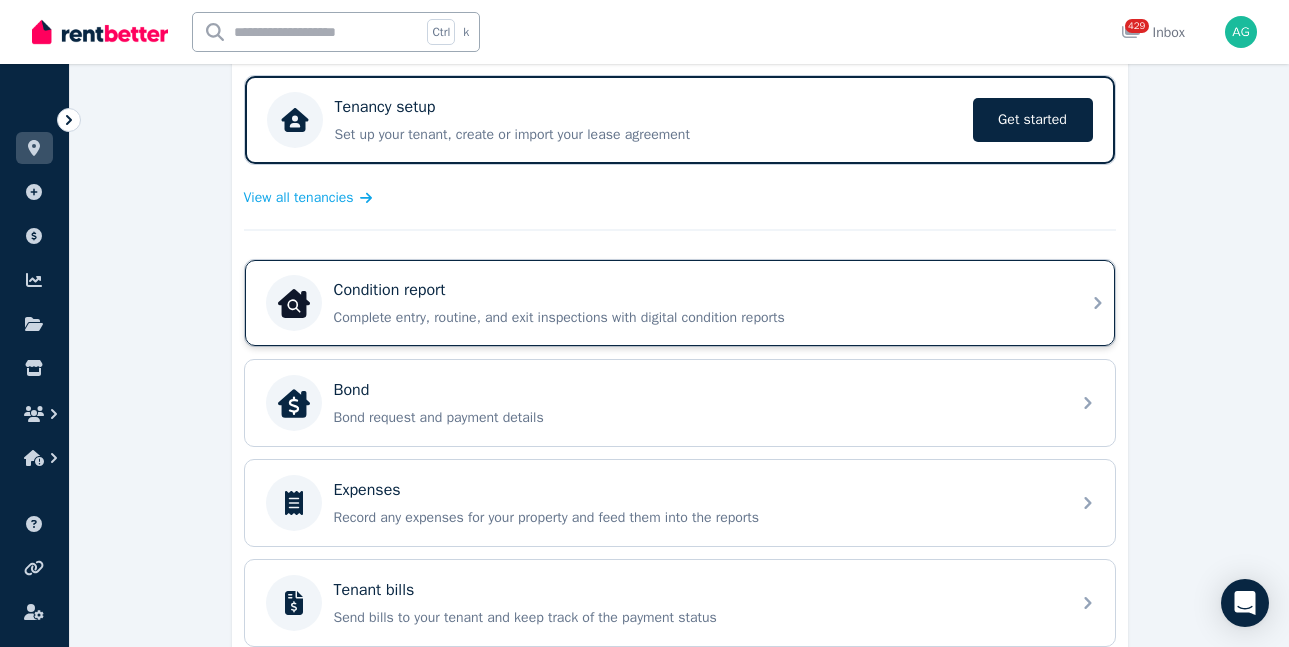 click on "Complete entry, routine, and exit inspections with digital condition reports" at bounding box center [696, 318] 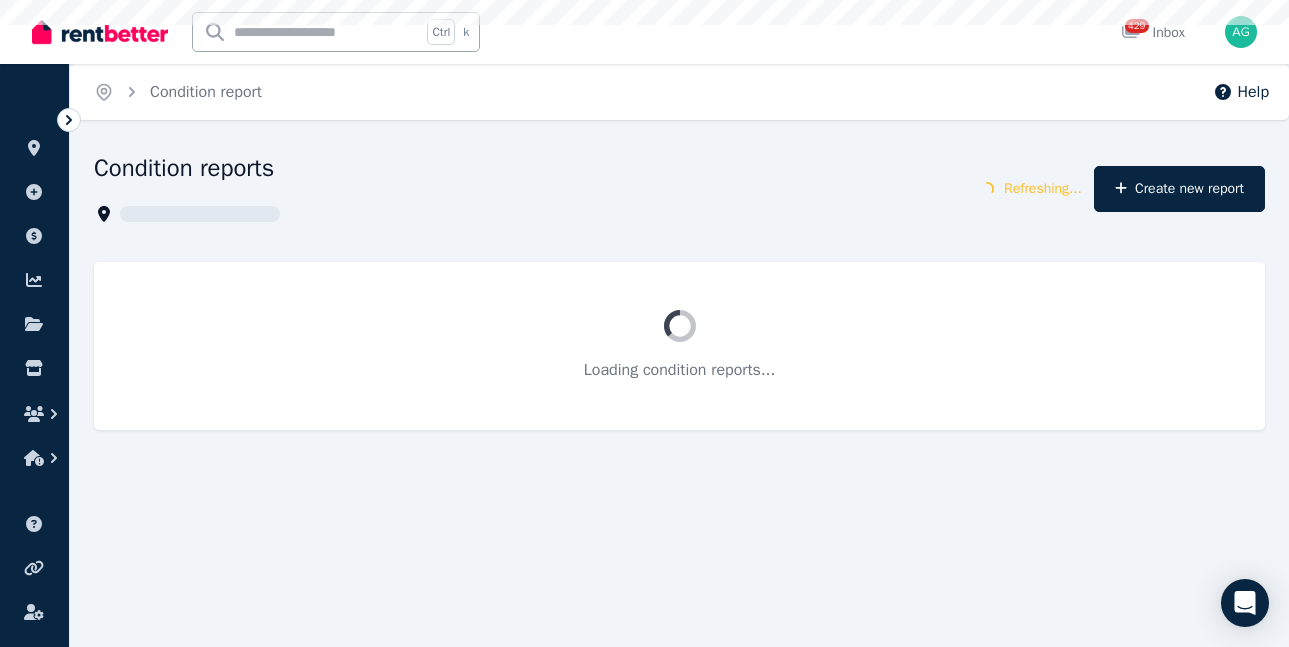 scroll, scrollTop: 0, scrollLeft: 0, axis: both 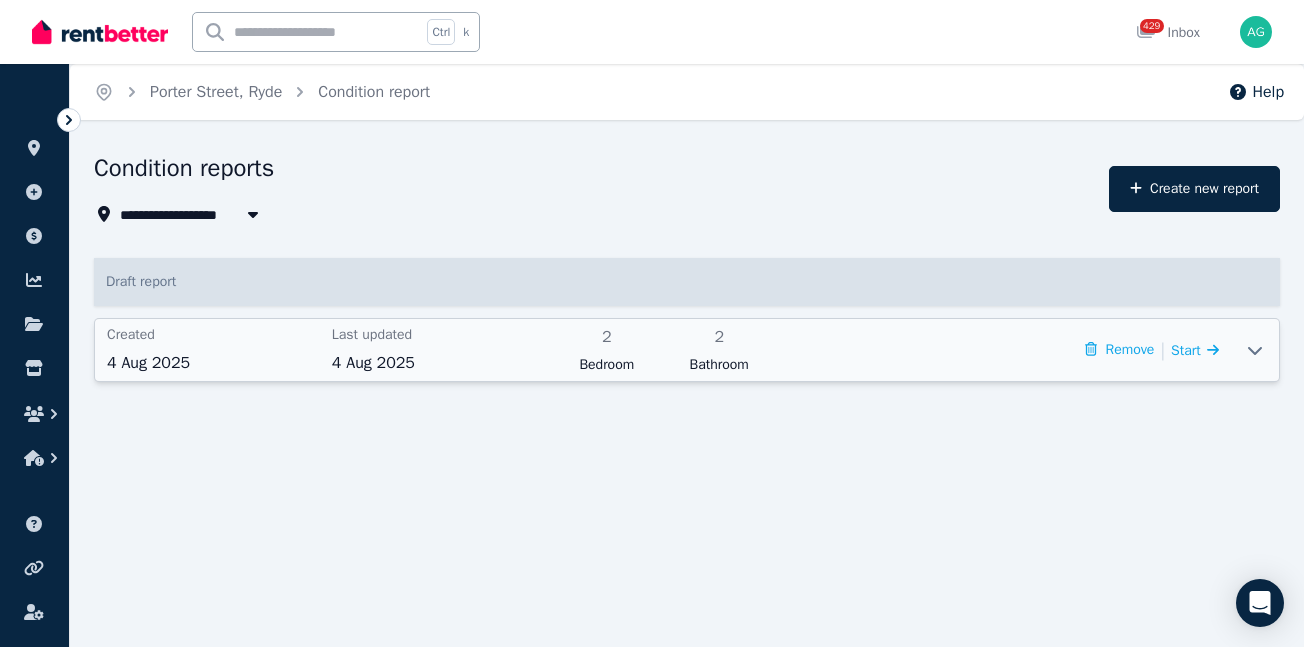 click 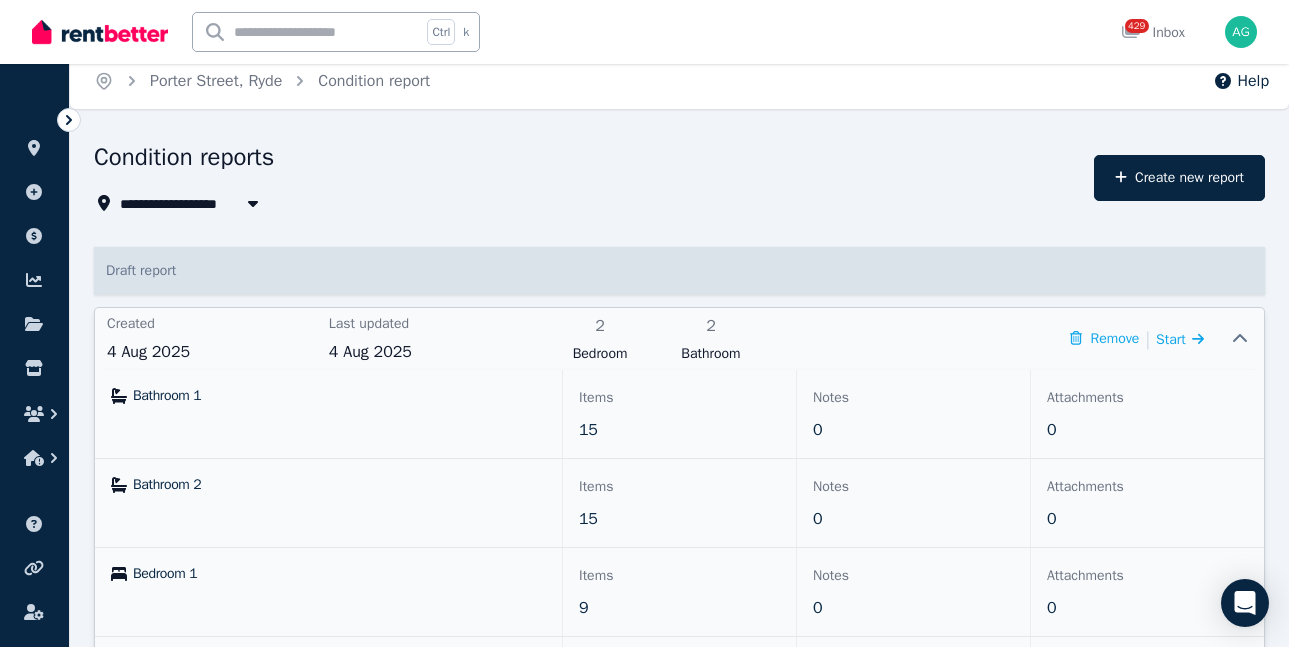 scroll, scrollTop: 0, scrollLeft: 0, axis: both 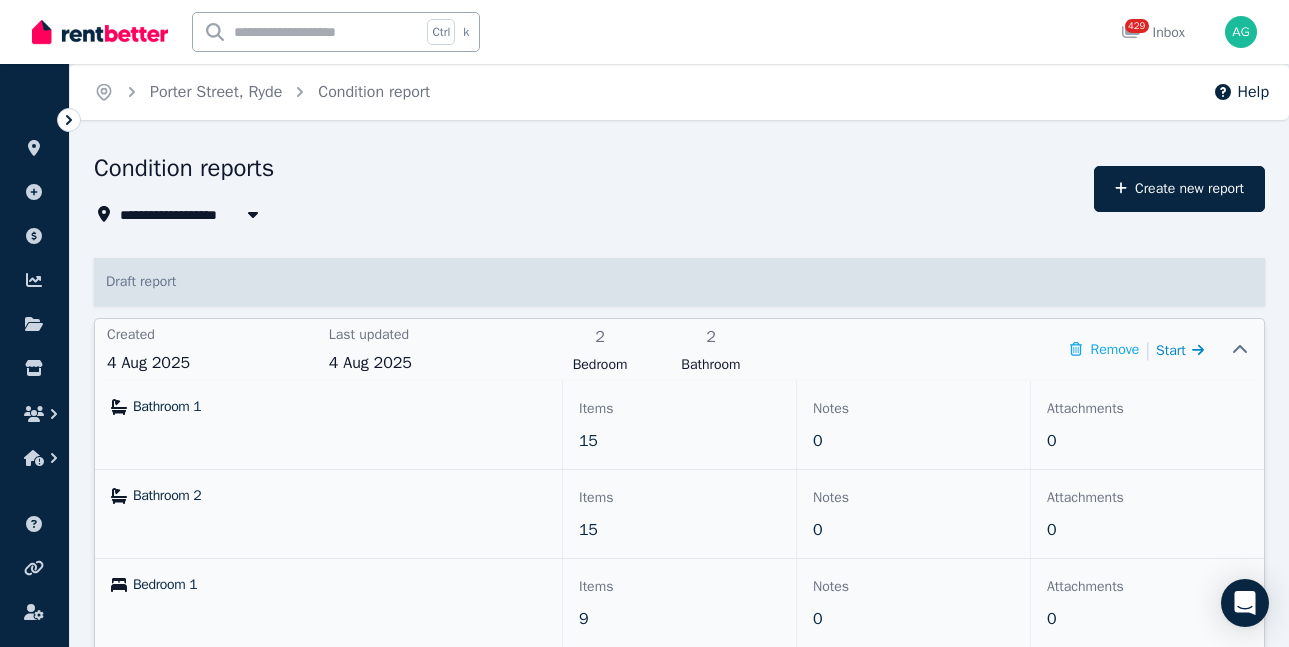 click on "Start" at bounding box center (1171, 350) 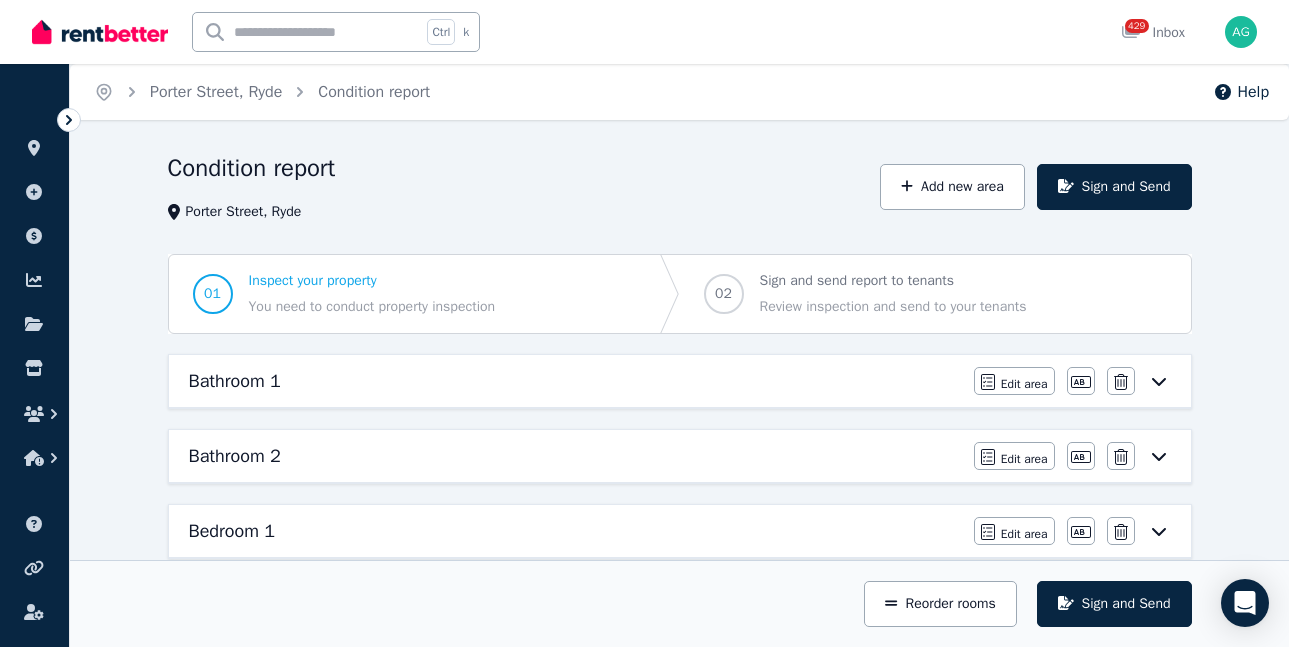 click 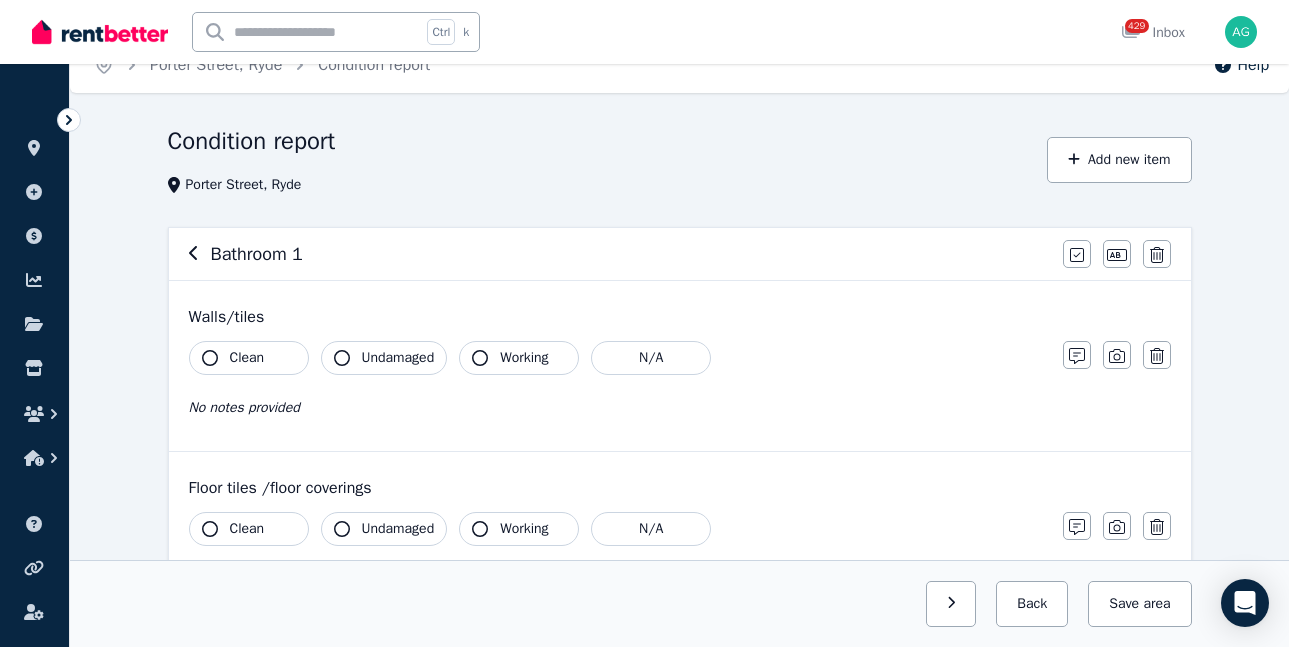 scroll, scrollTop: 0, scrollLeft: 0, axis: both 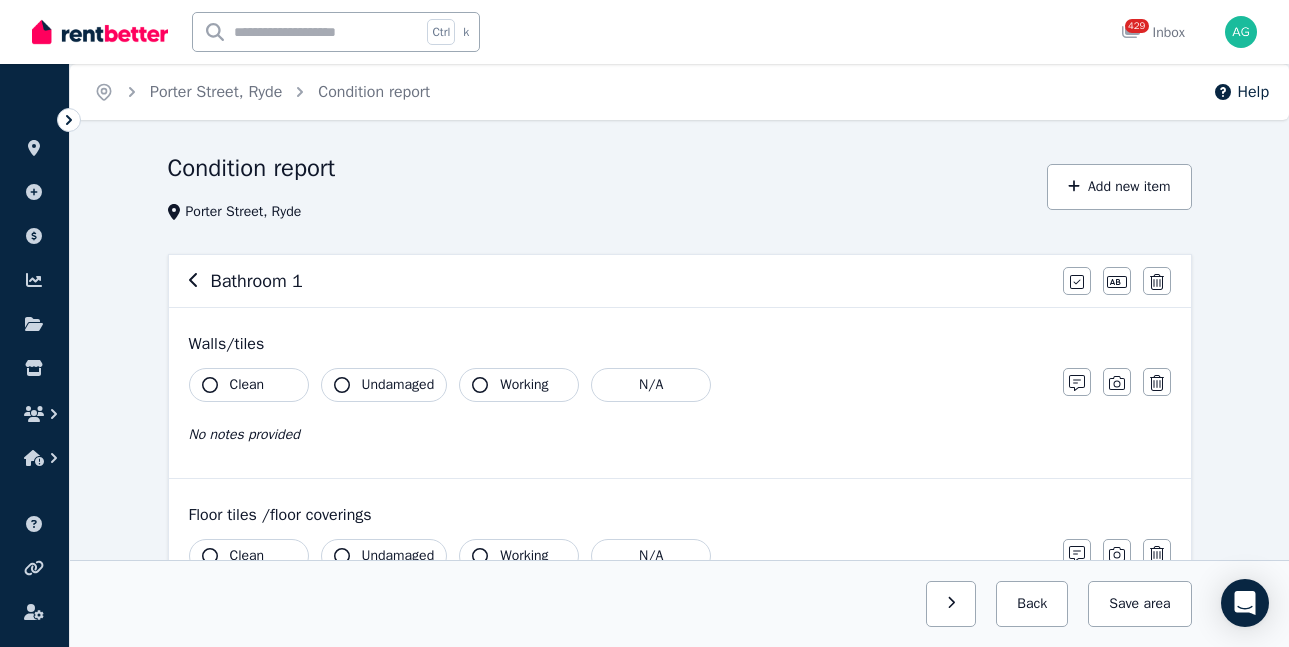 click 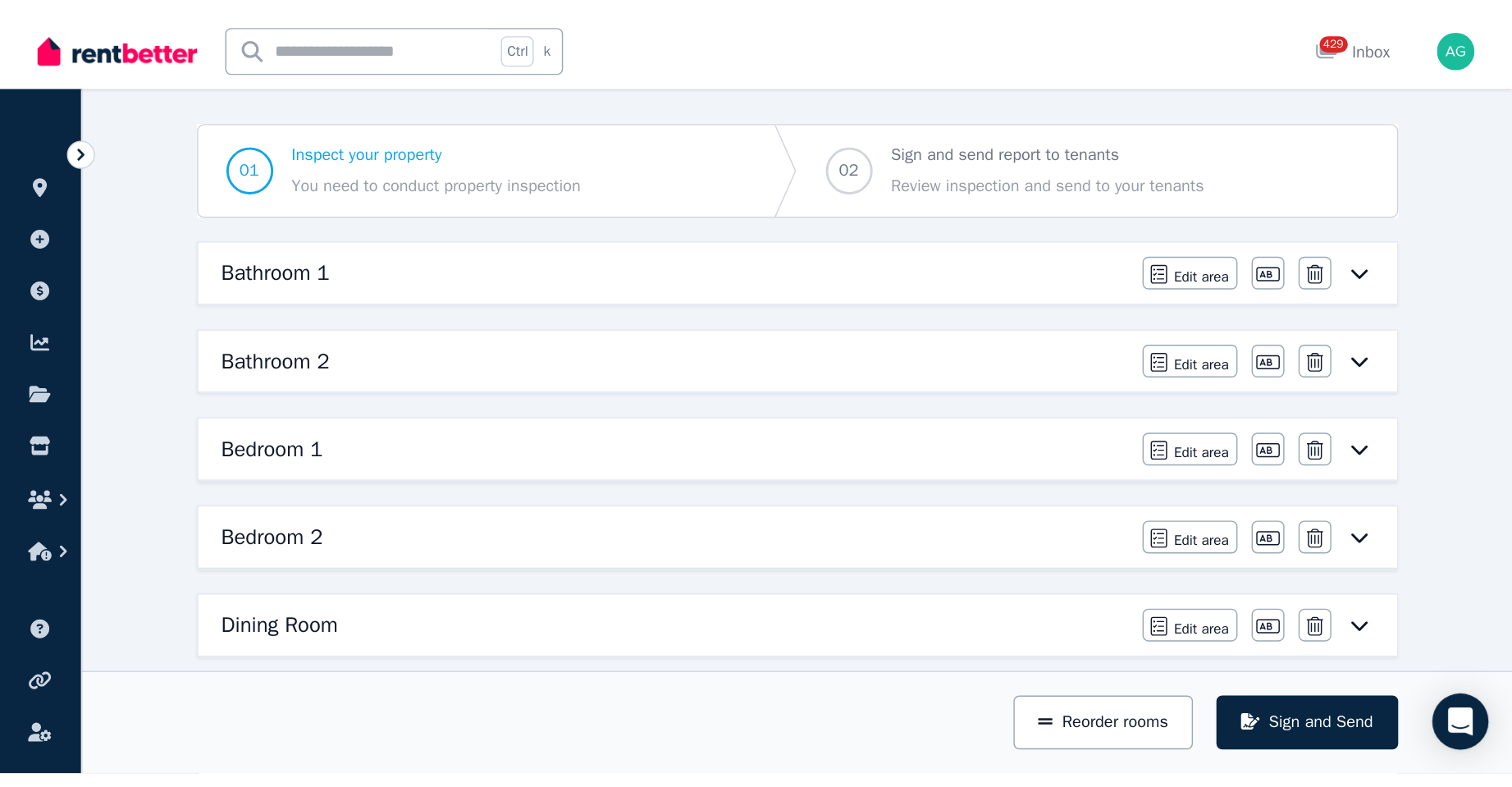 scroll, scrollTop: 0, scrollLeft: 0, axis: both 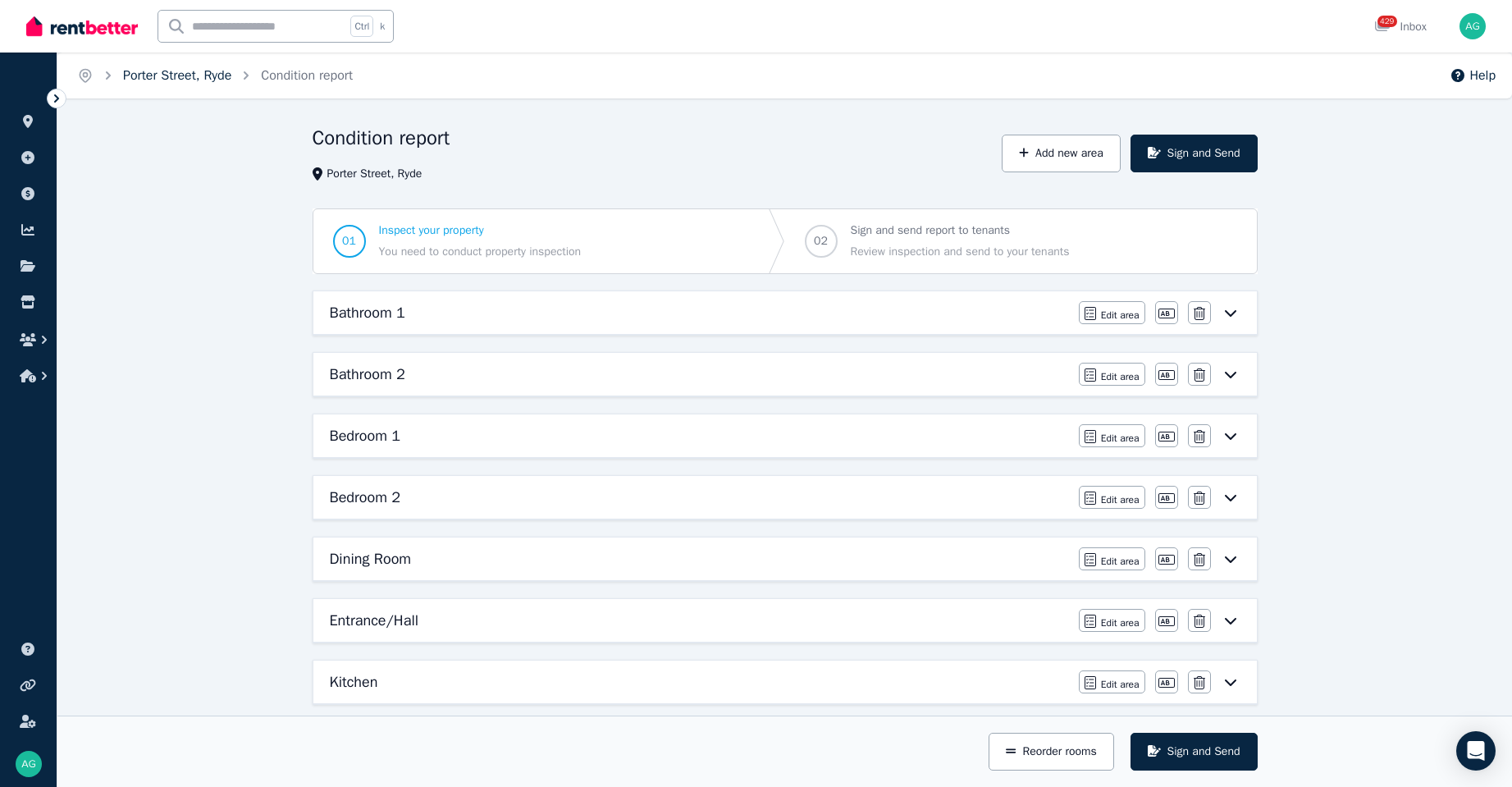 click on "Porter Street, Ryde" at bounding box center (177, 75) 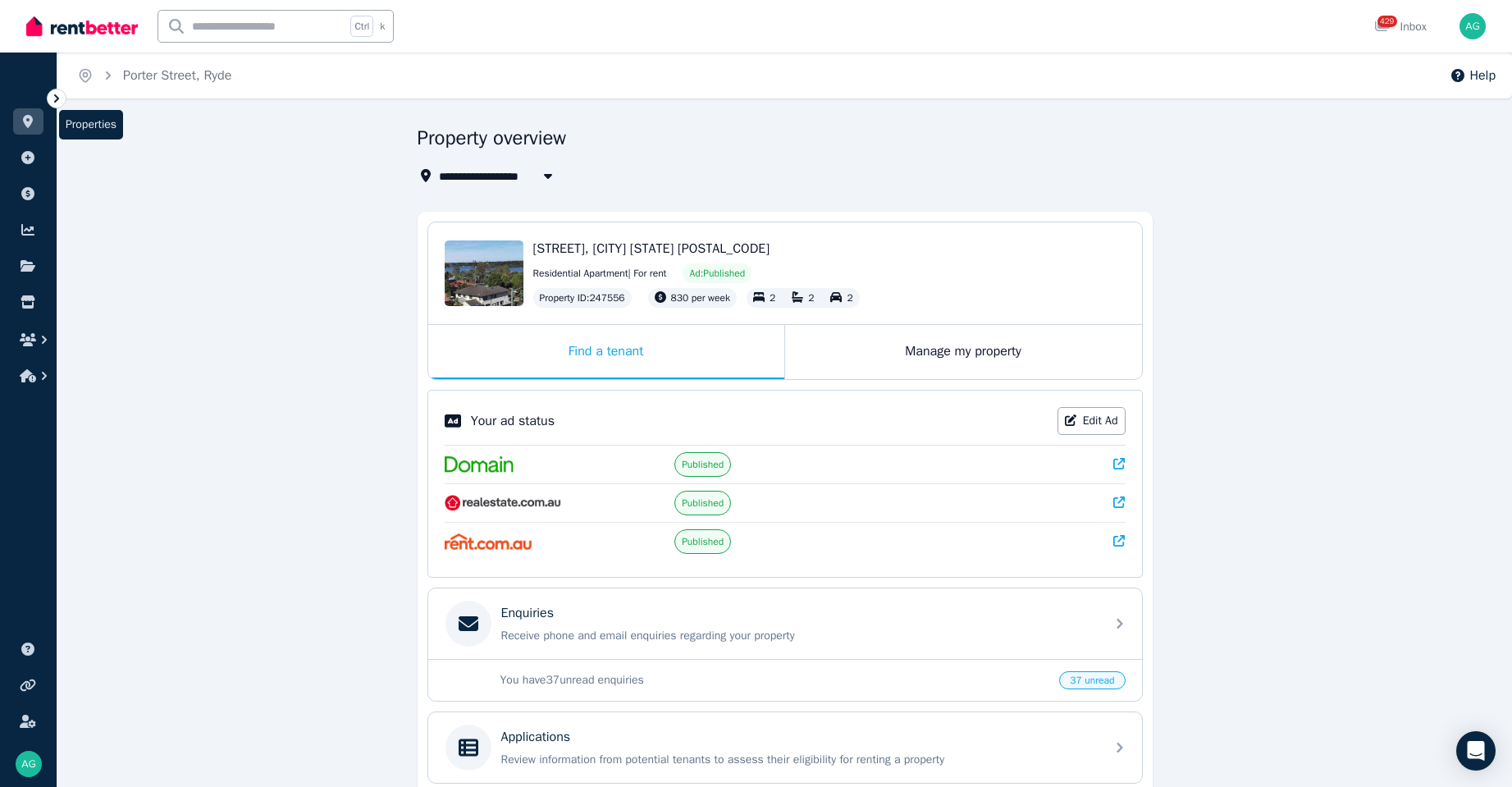 click 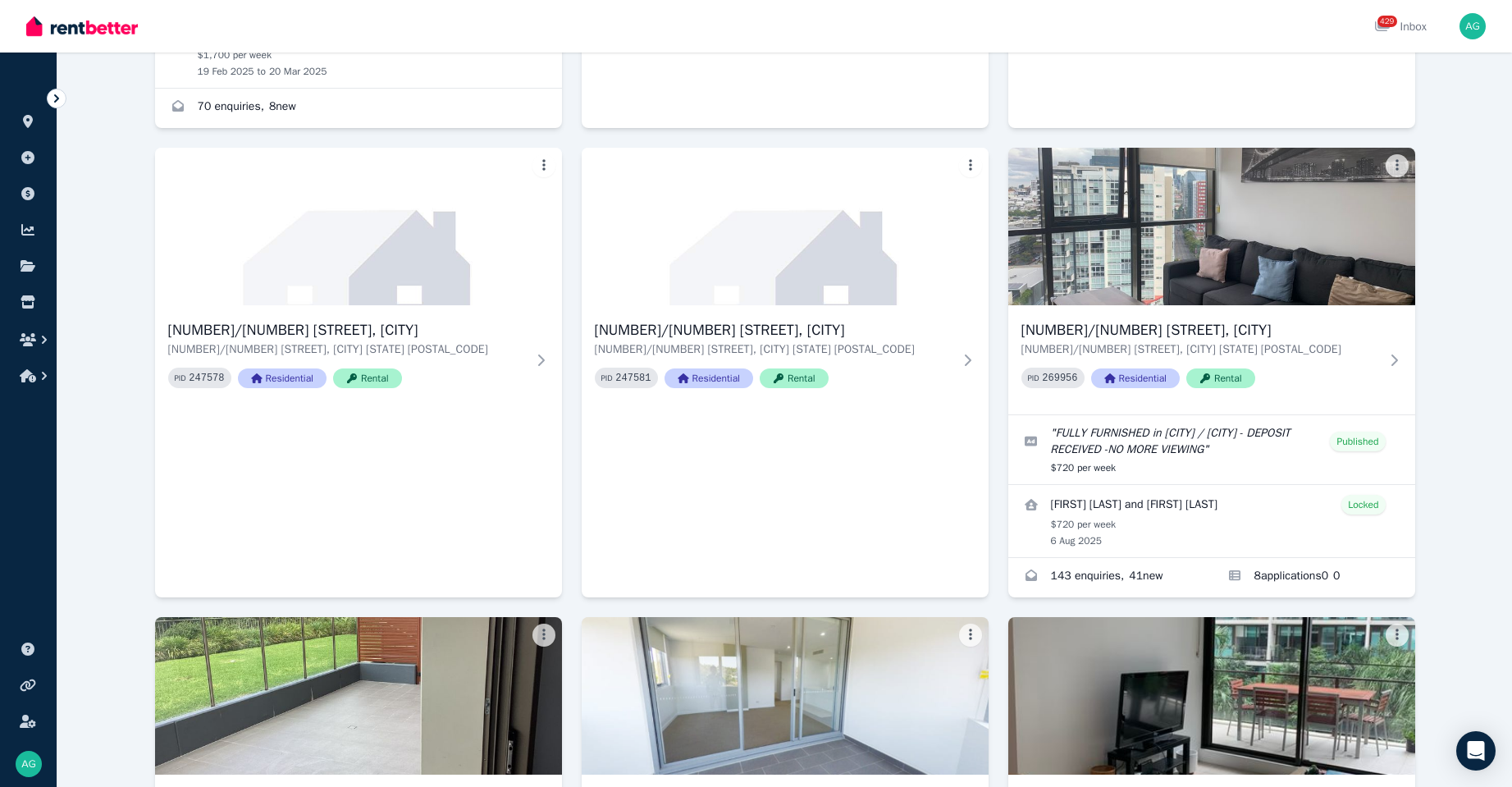scroll, scrollTop: 1313, scrollLeft: 0, axis: vertical 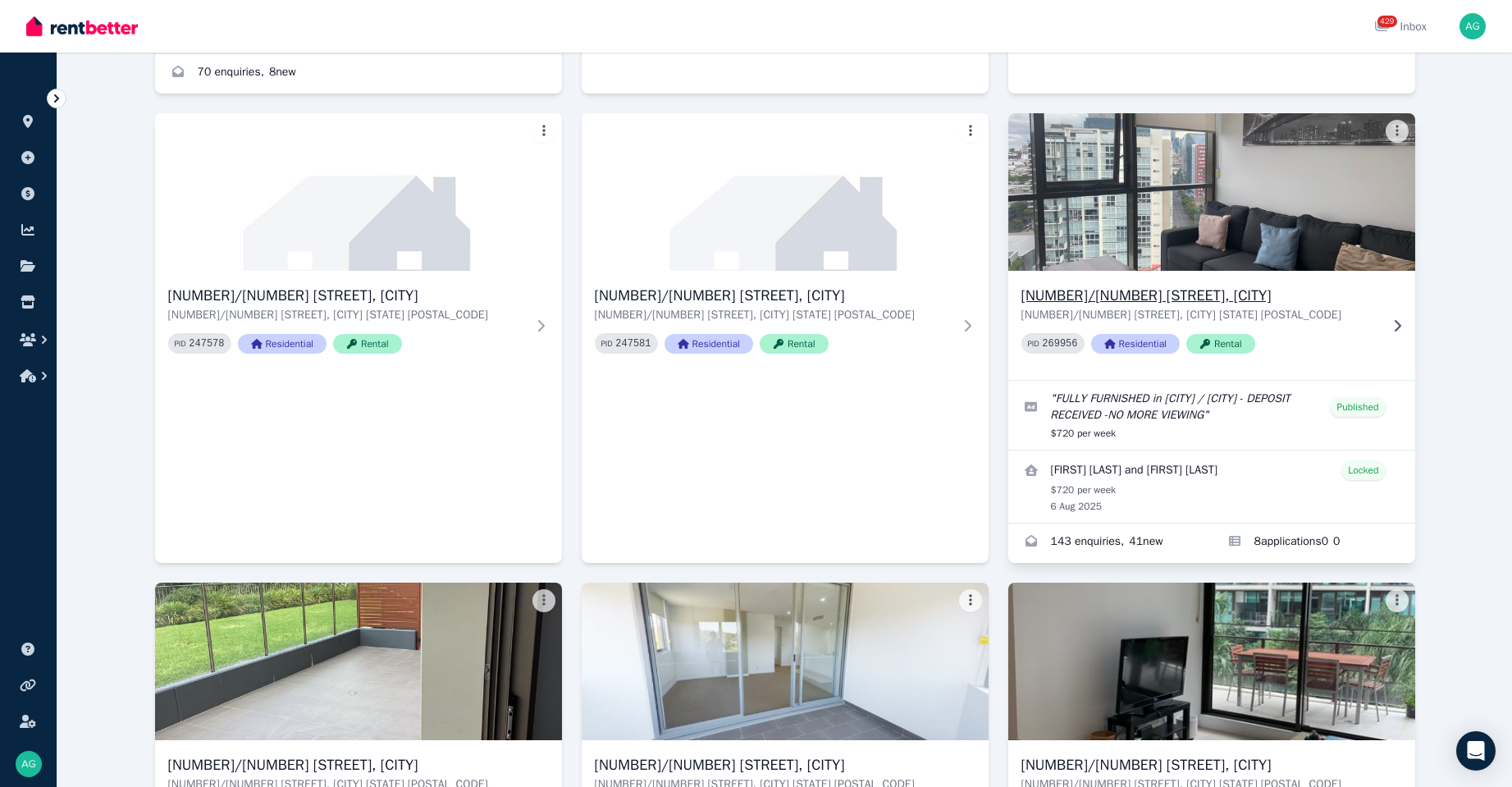 click on "[NUMBER]/[NUMBER] [STREET], [CITY] [STATE] [POSTAL_CODE]" at bounding box center (1200, 315) 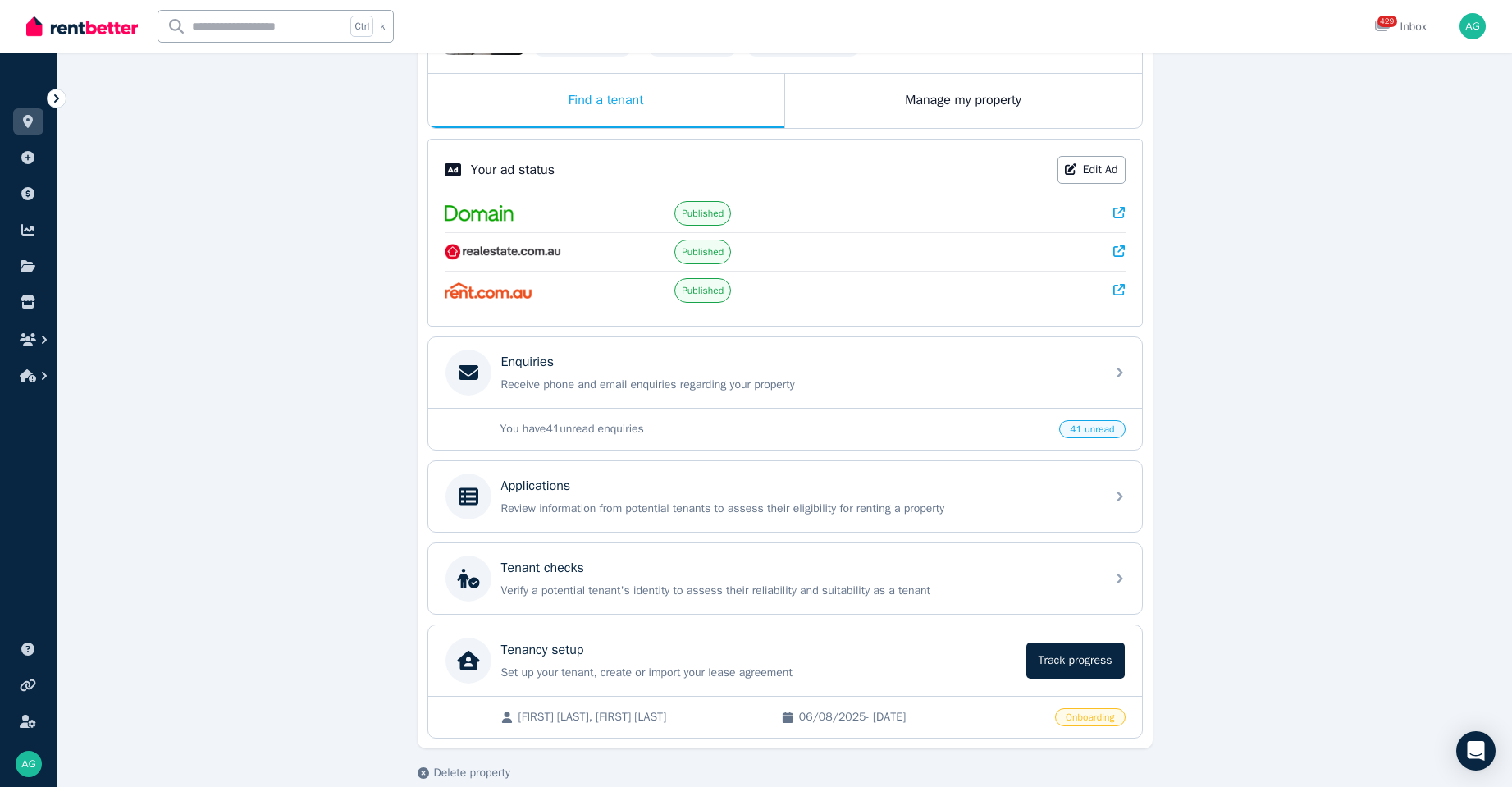 scroll, scrollTop: 275, scrollLeft: 0, axis: vertical 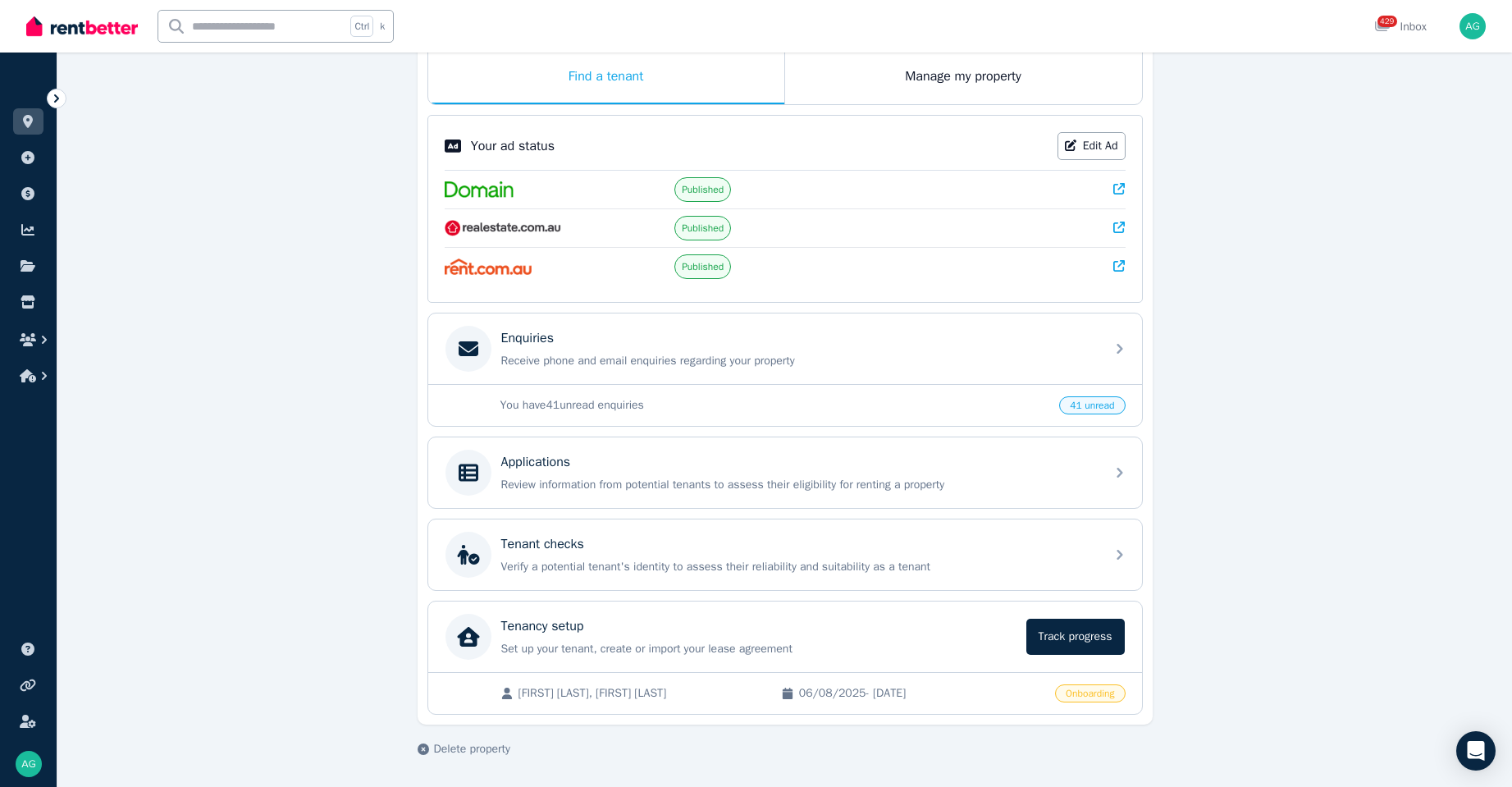 click on "Onboarding" at bounding box center (1089, 693) 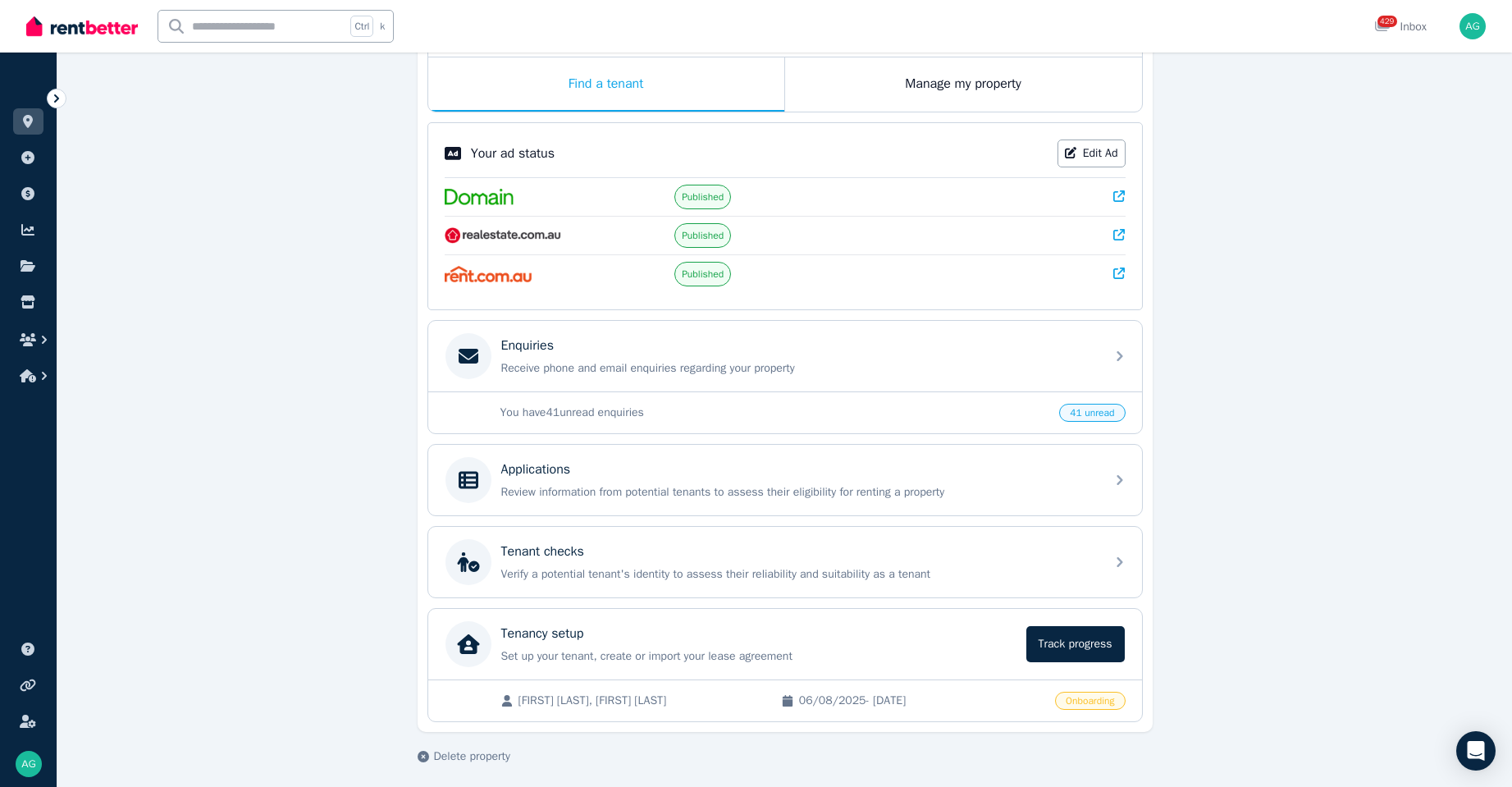 scroll, scrollTop: 275, scrollLeft: 0, axis: vertical 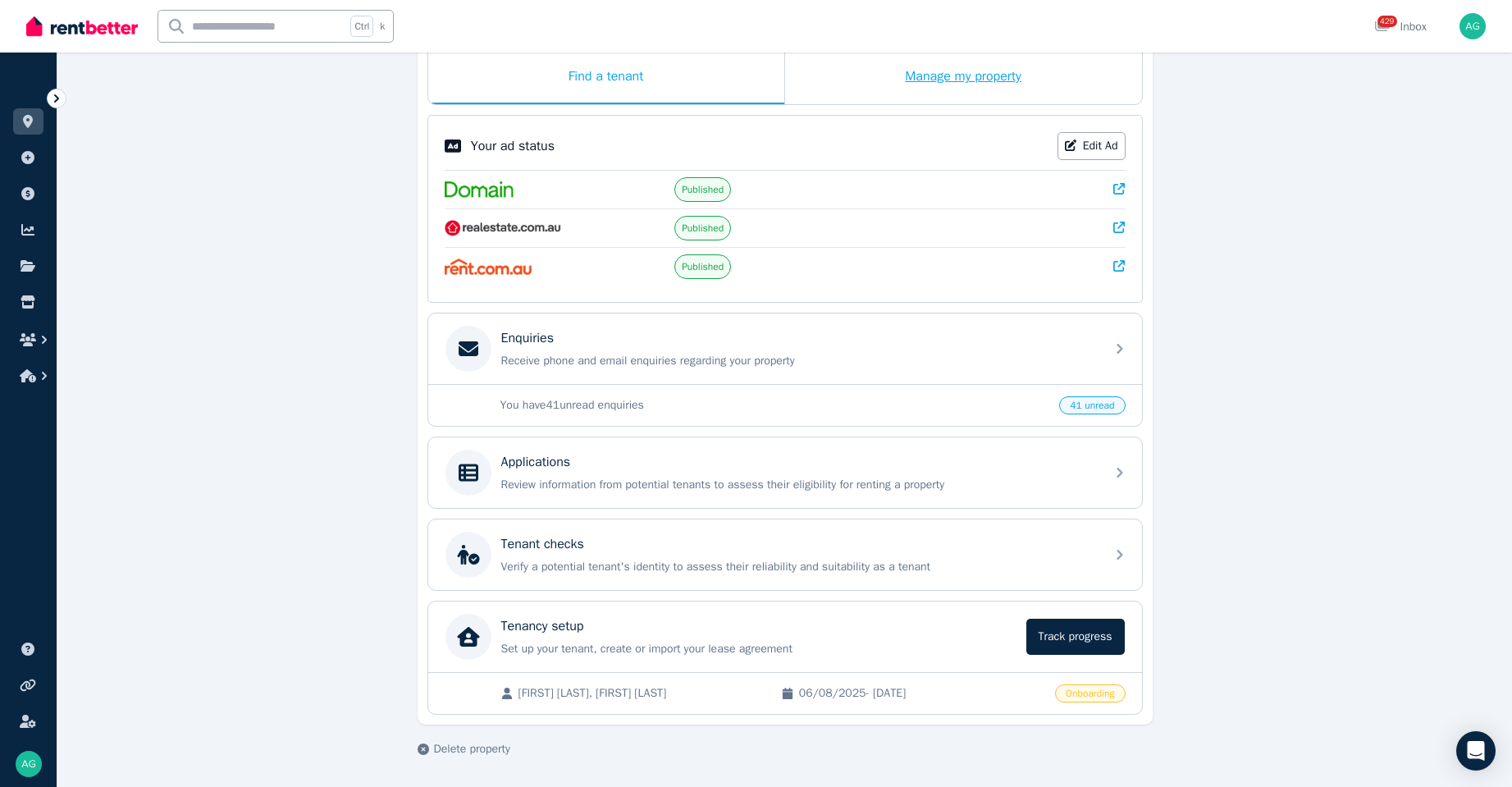 click on "Manage my property" at bounding box center (963, 77) 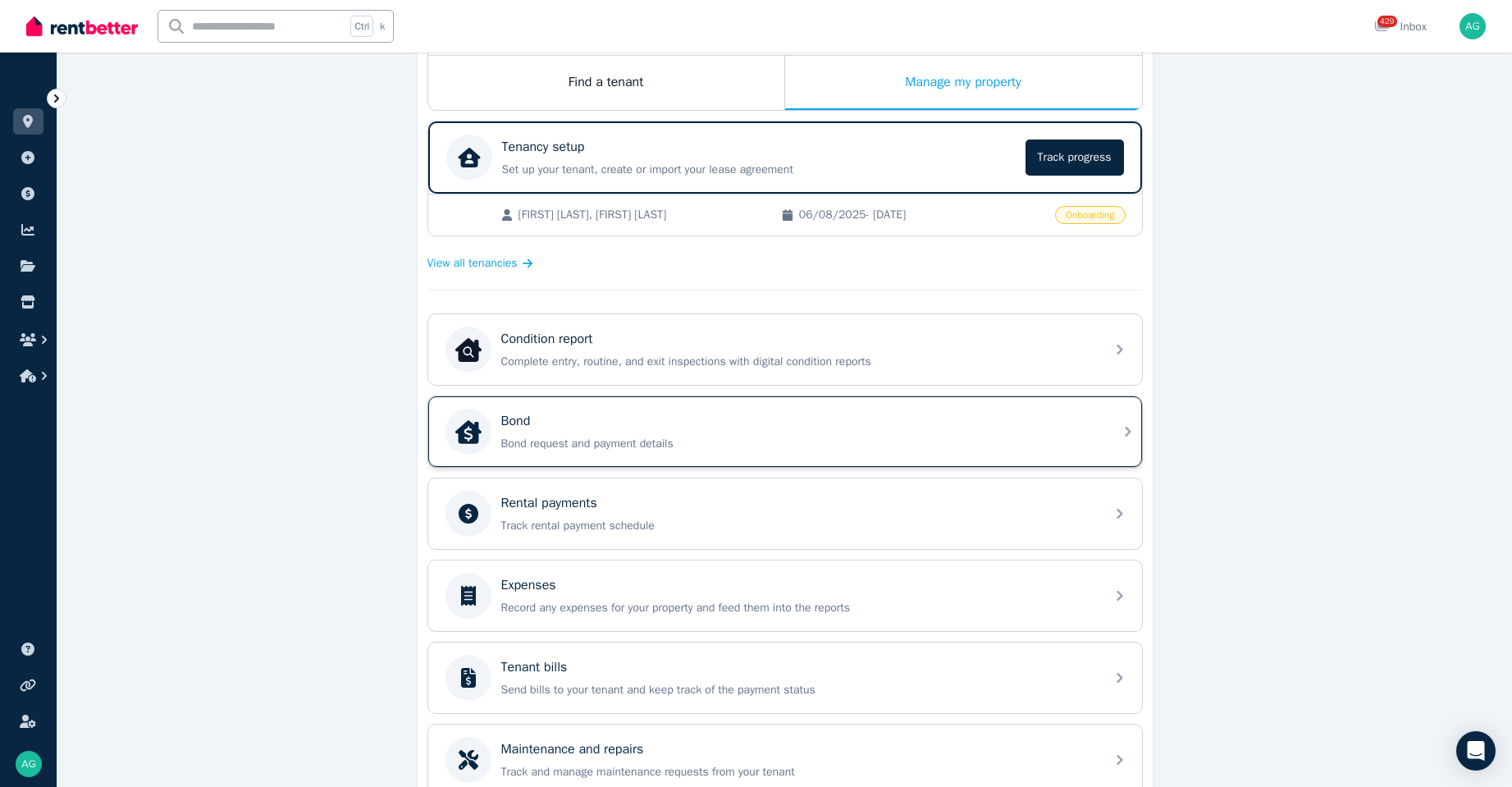 scroll, scrollTop: 268, scrollLeft: 0, axis: vertical 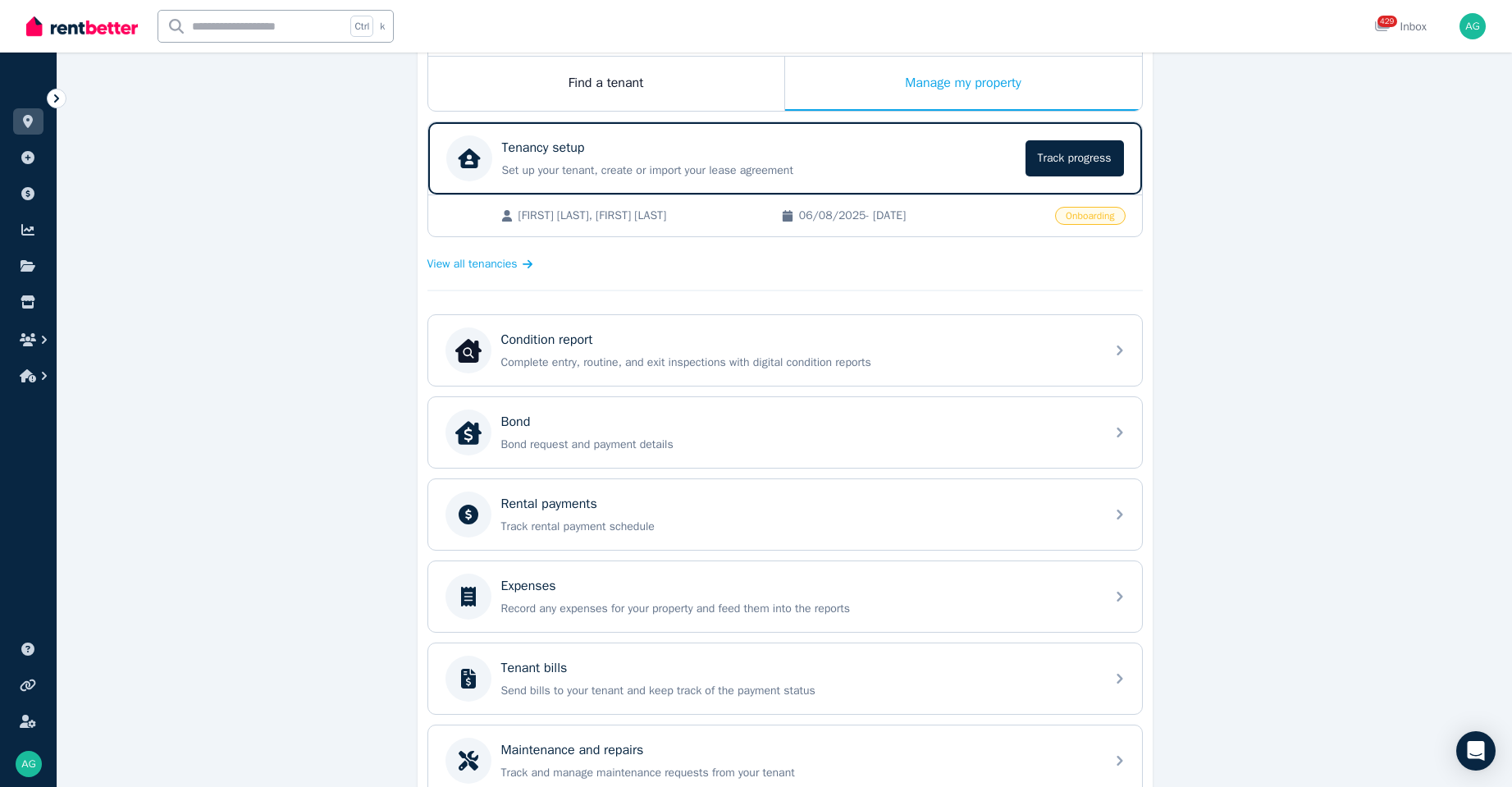 click on "[FIRST] [LAST], [FIRST] [LAST]" at bounding box center [642, 216] 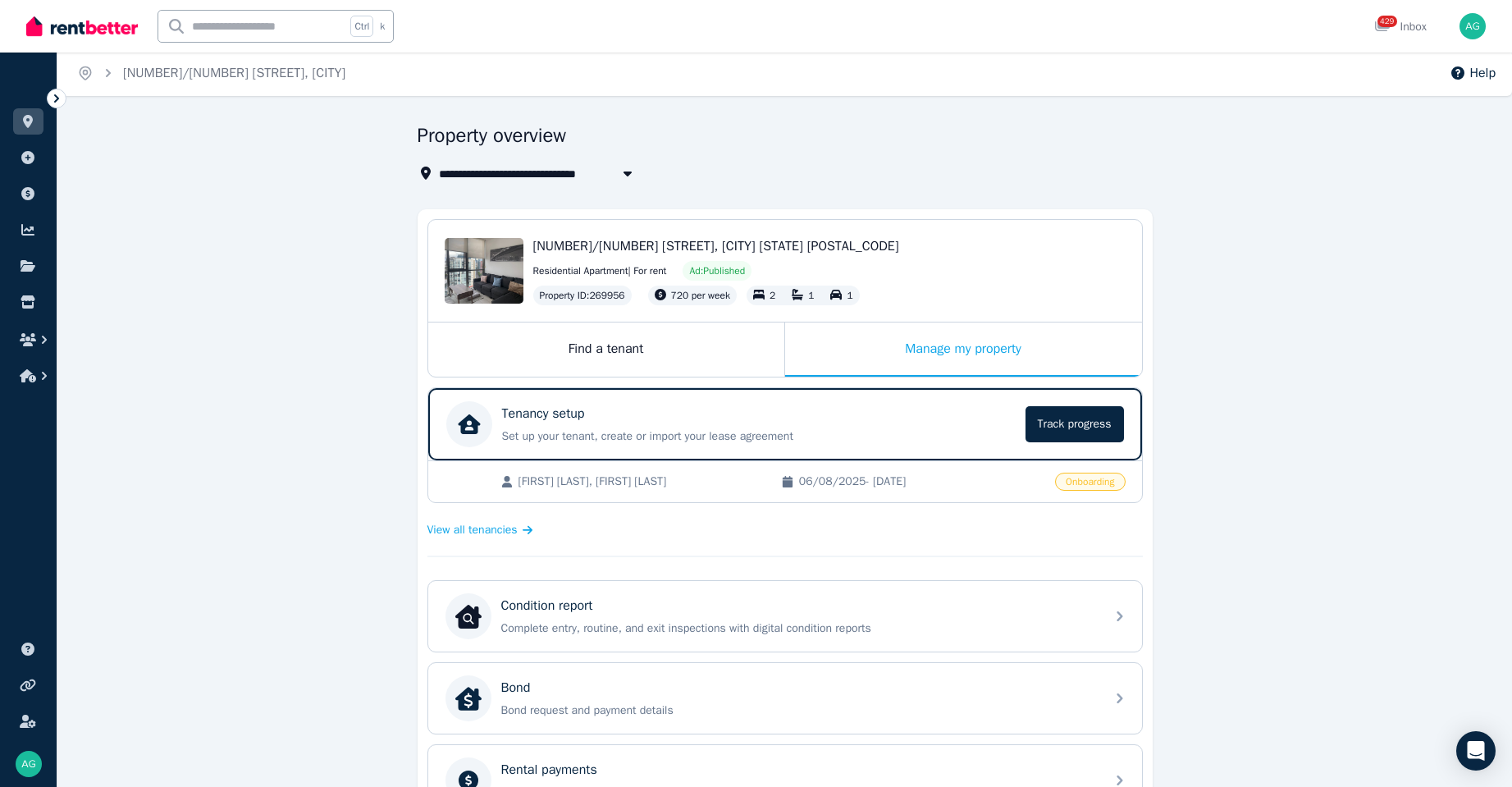 scroll, scrollTop: 0, scrollLeft: 0, axis: both 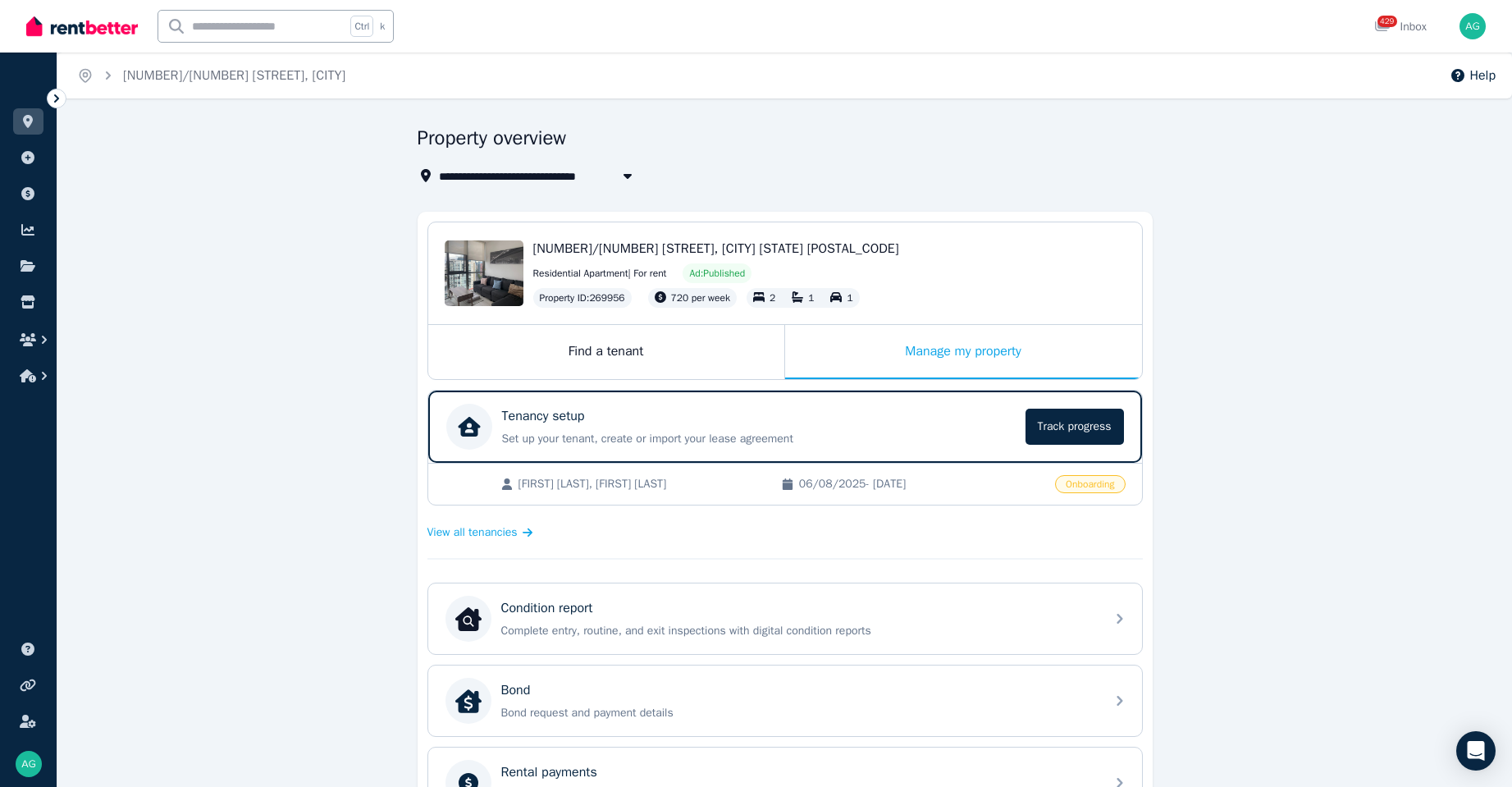 click on "[FIRST] [LAST], [FIRST] [LAST]" at bounding box center [642, 484] 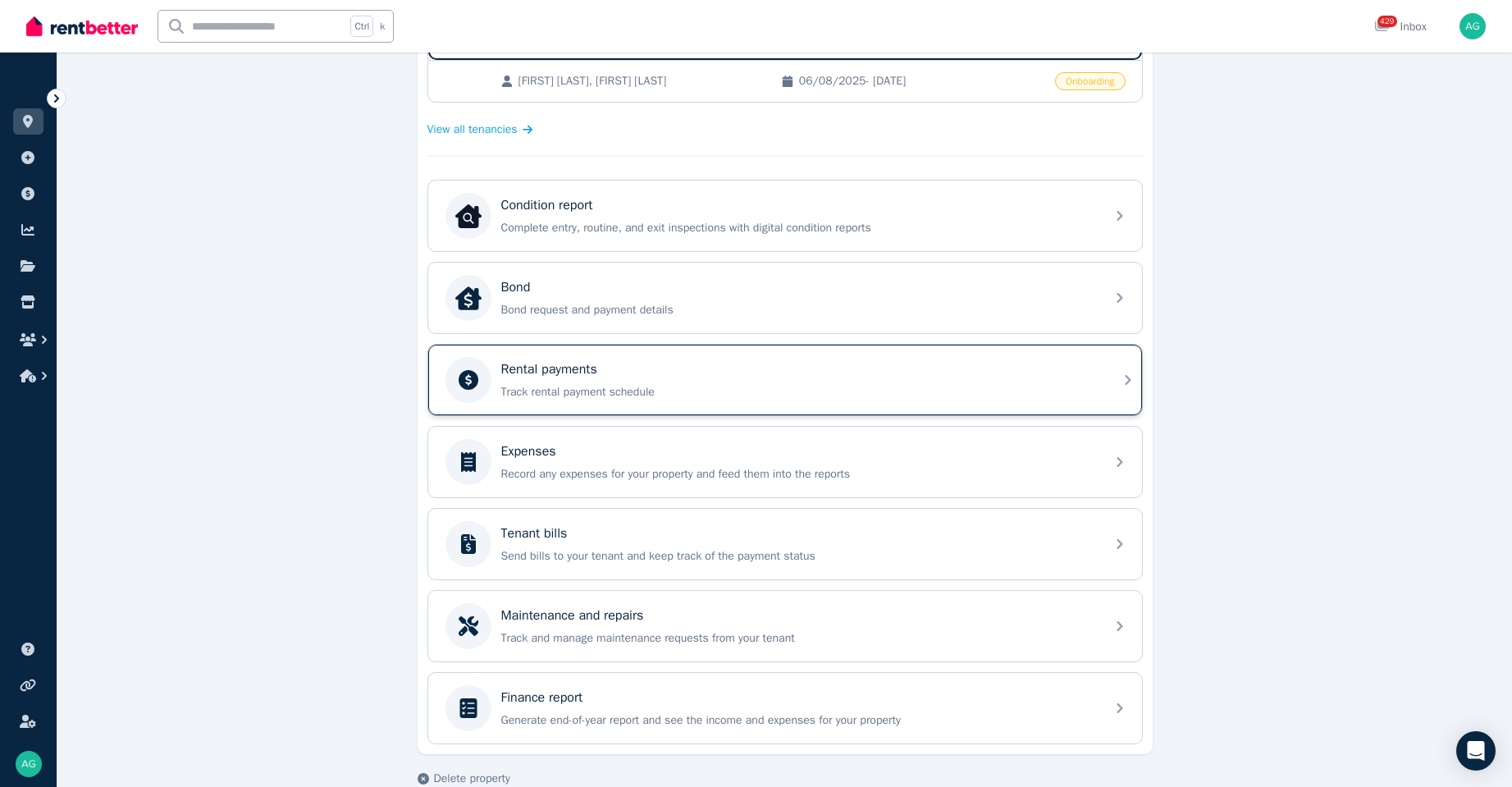 scroll, scrollTop: 268, scrollLeft: 0, axis: vertical 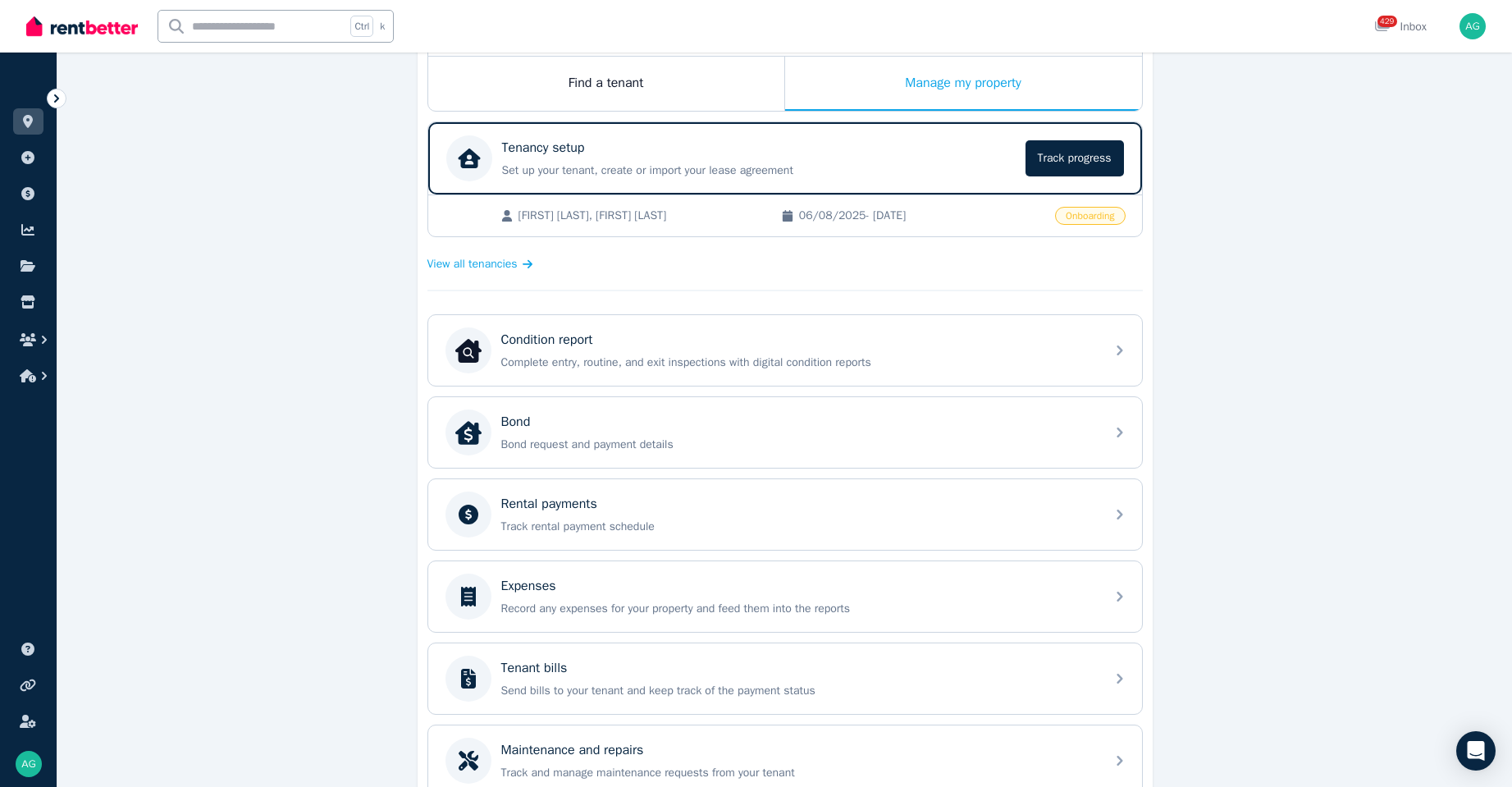 click on "Onboarding" at bounding box center (1089, 216) 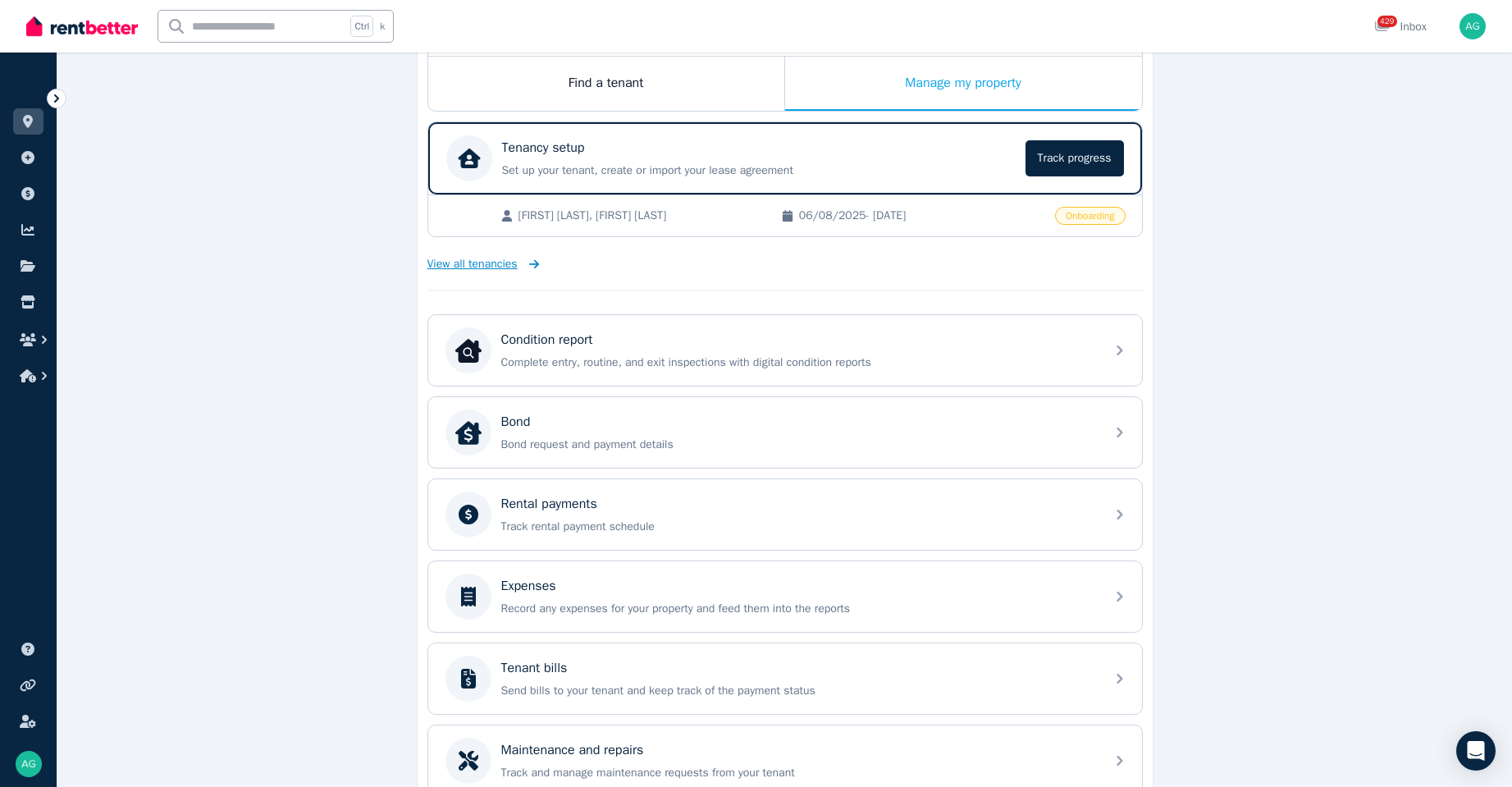 click on "View all tenancies" at bounding box center (473, 264) 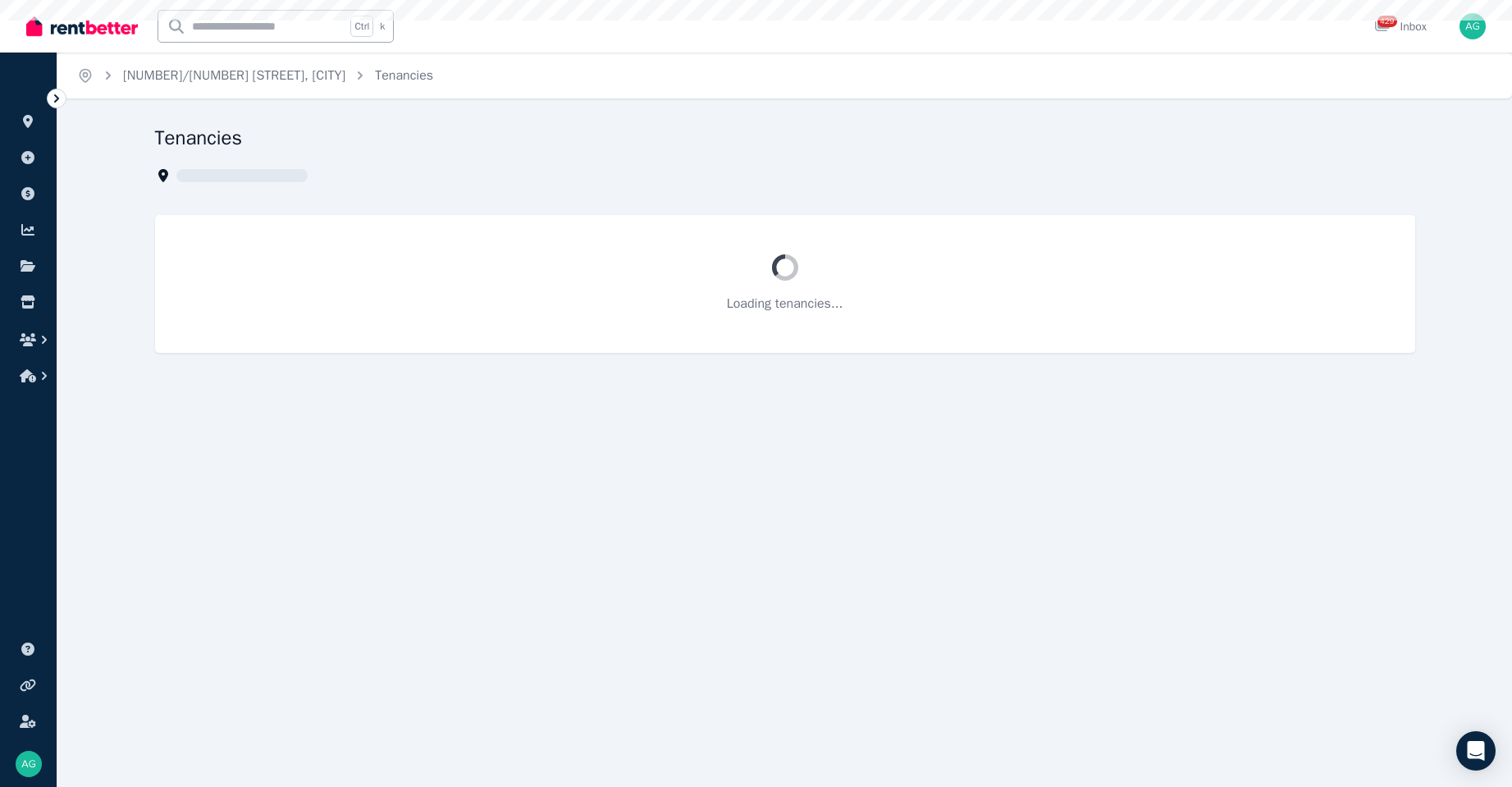 scroll, scrollTop: 0, scrollLeft: 0, axis: both 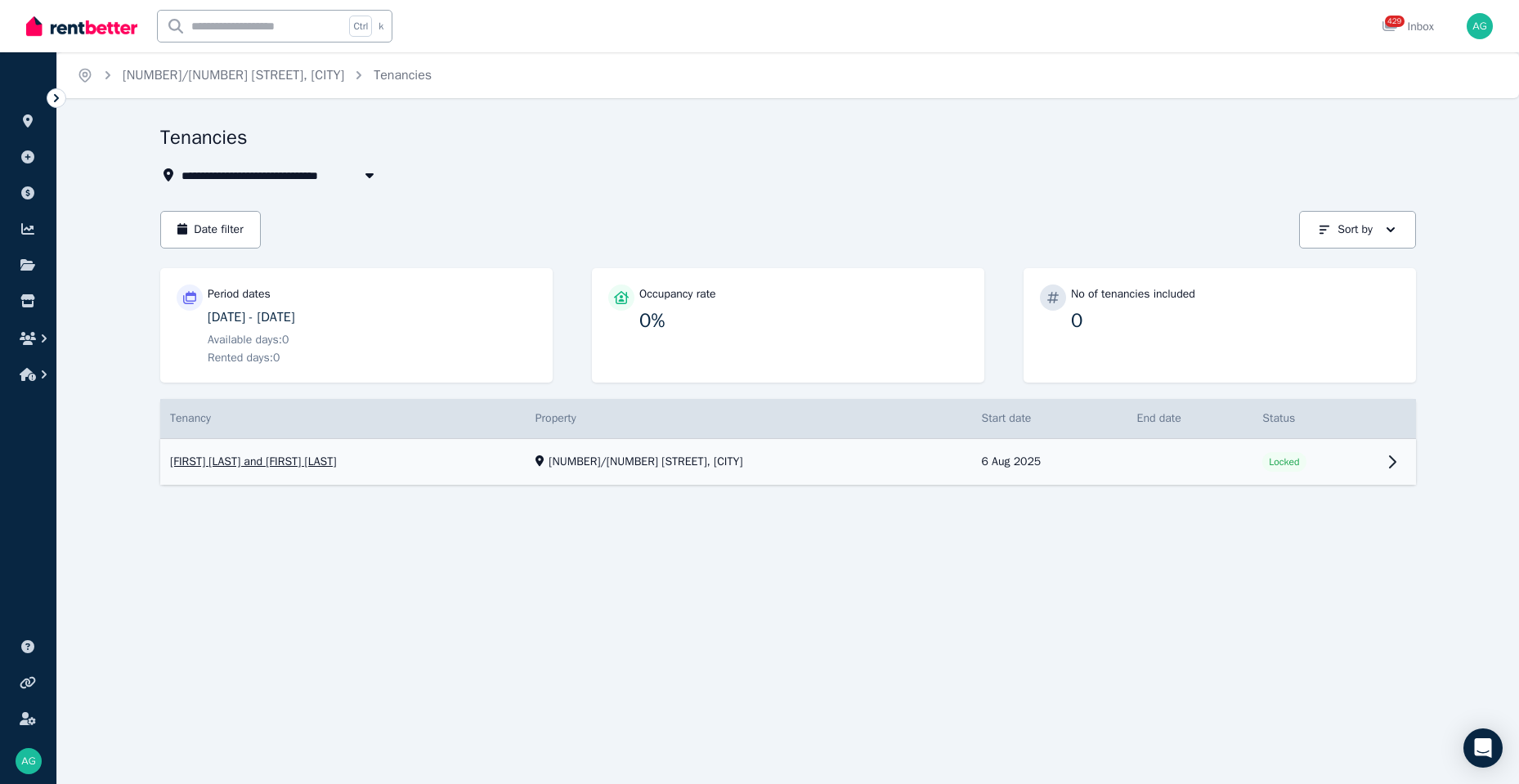 click on "View property details" at bounding box center (788, 462) 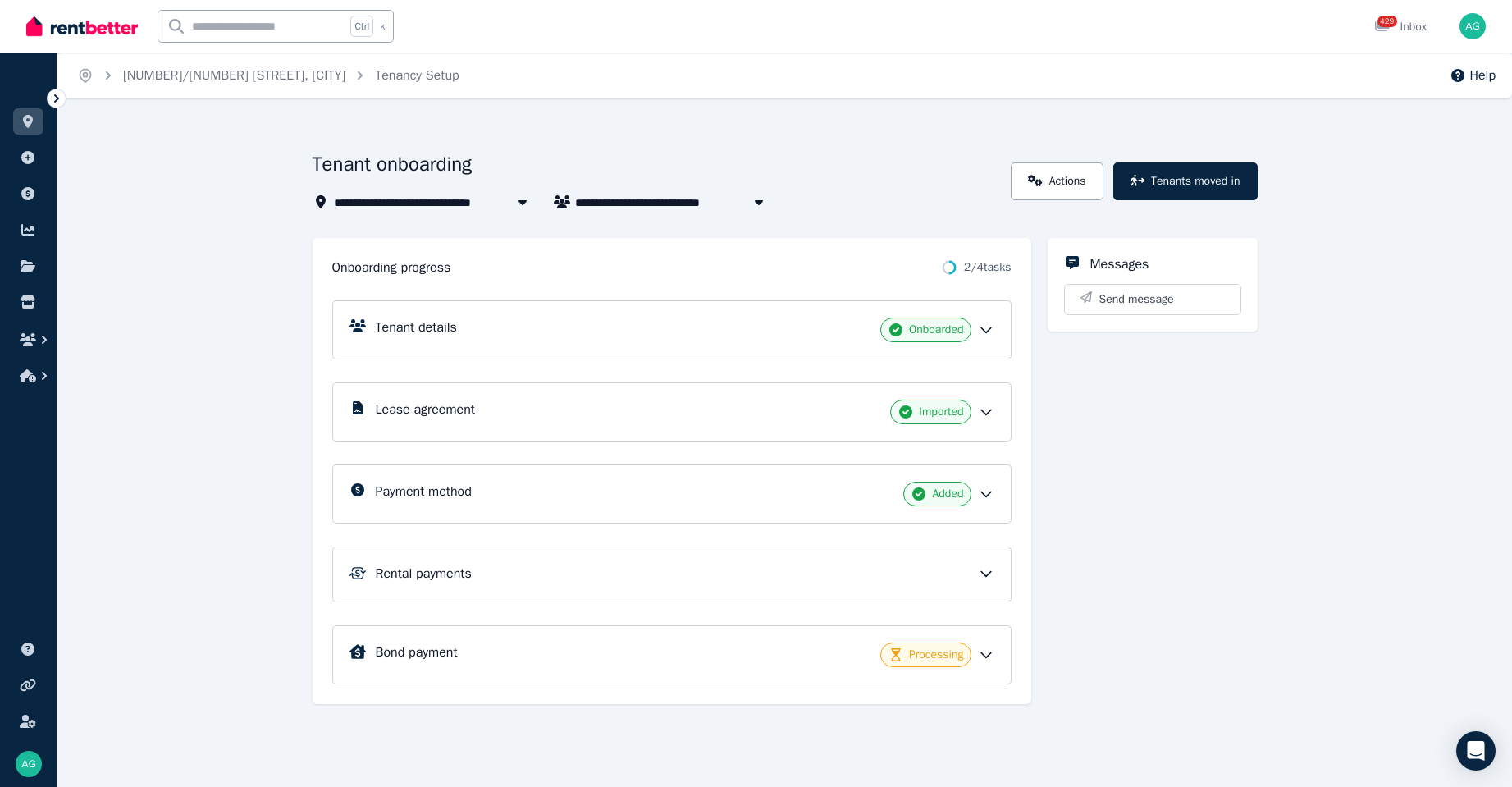 click 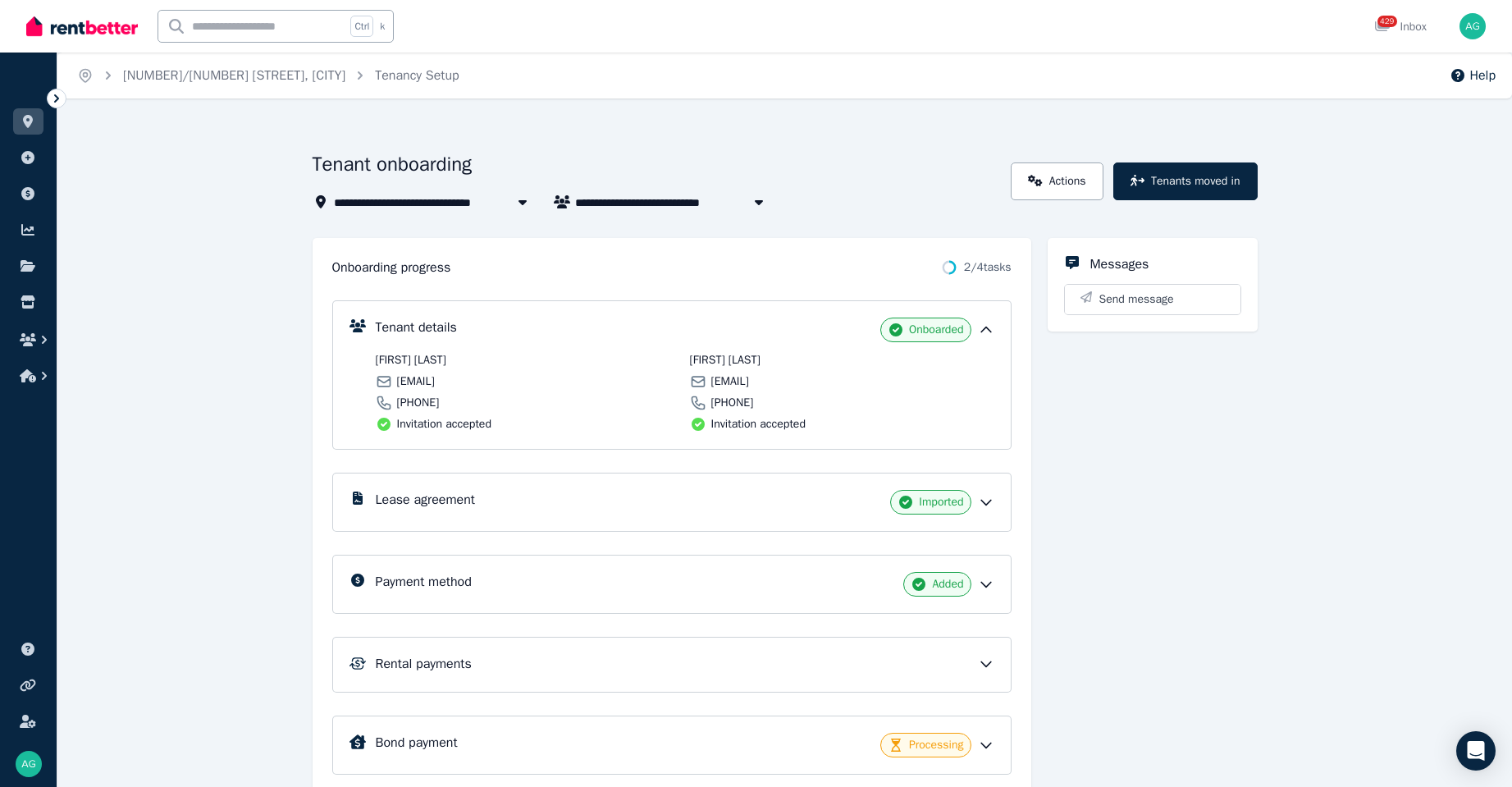 drag, startPoint x: 523, startPoint y: 385, endPoint x: 398, endPoint y: 379, distance: 125.1439 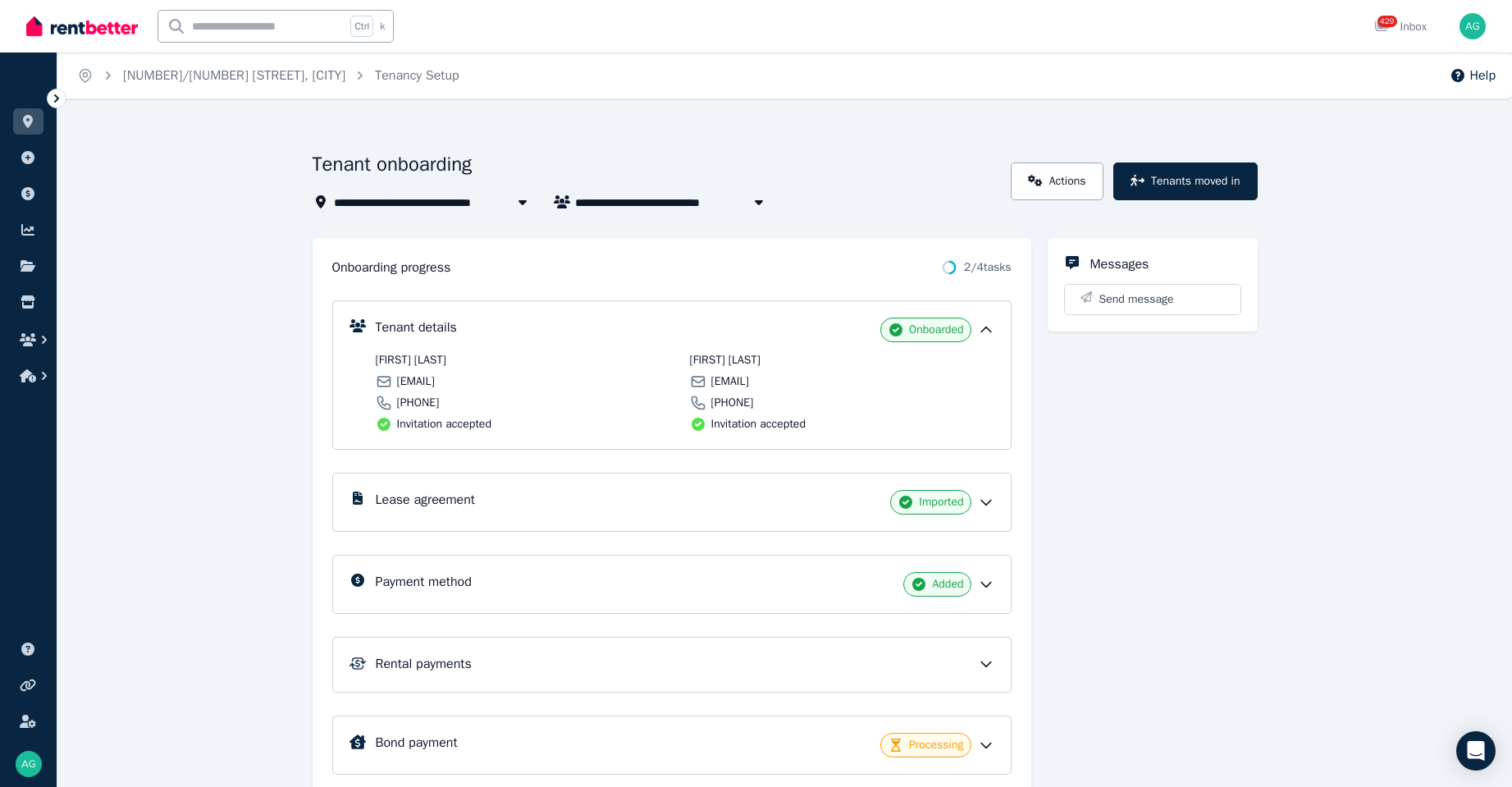 click on "[EMAIL]" at bounding box center [416, 382] 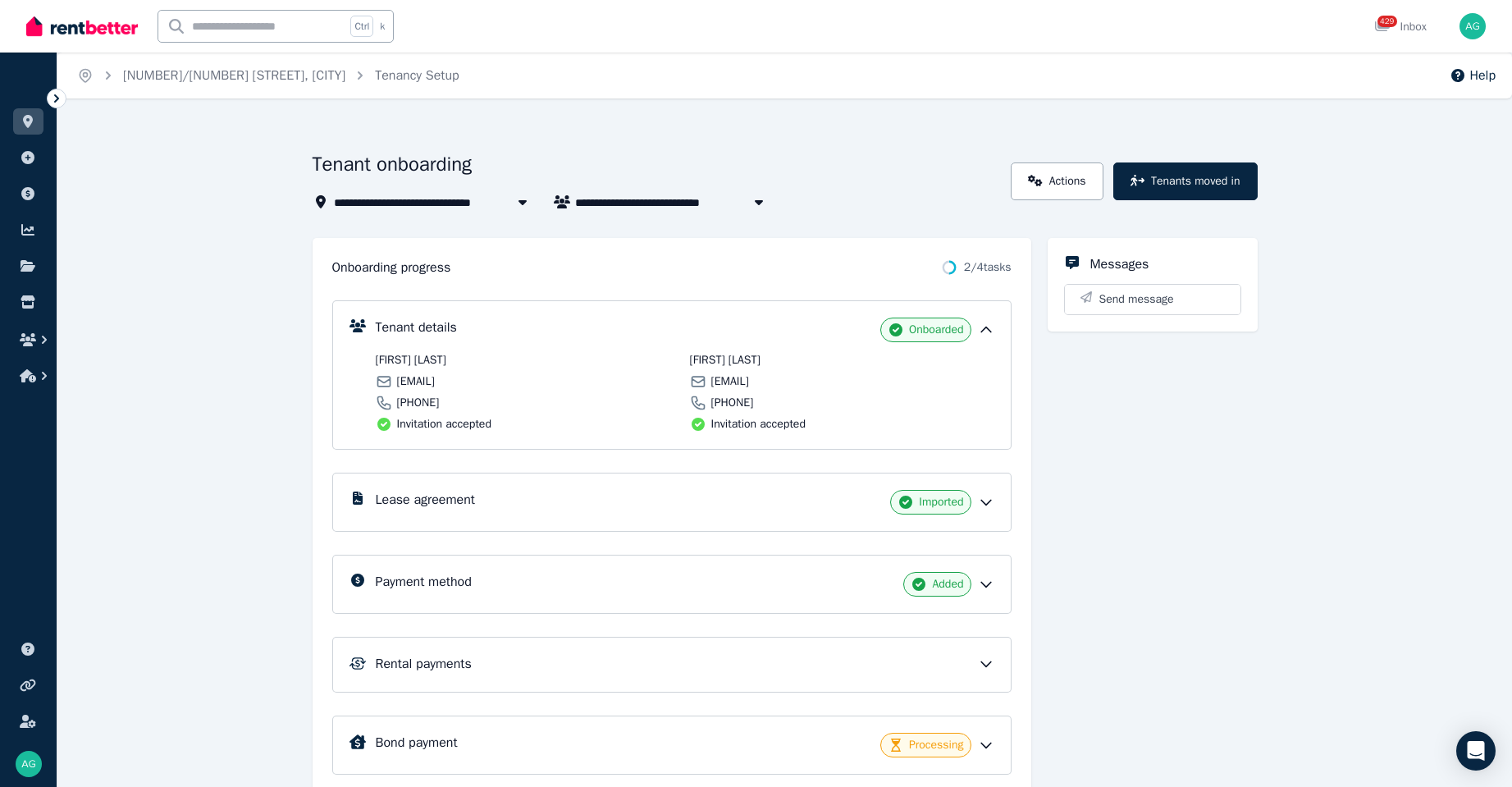 copy on "[EMAIL]" 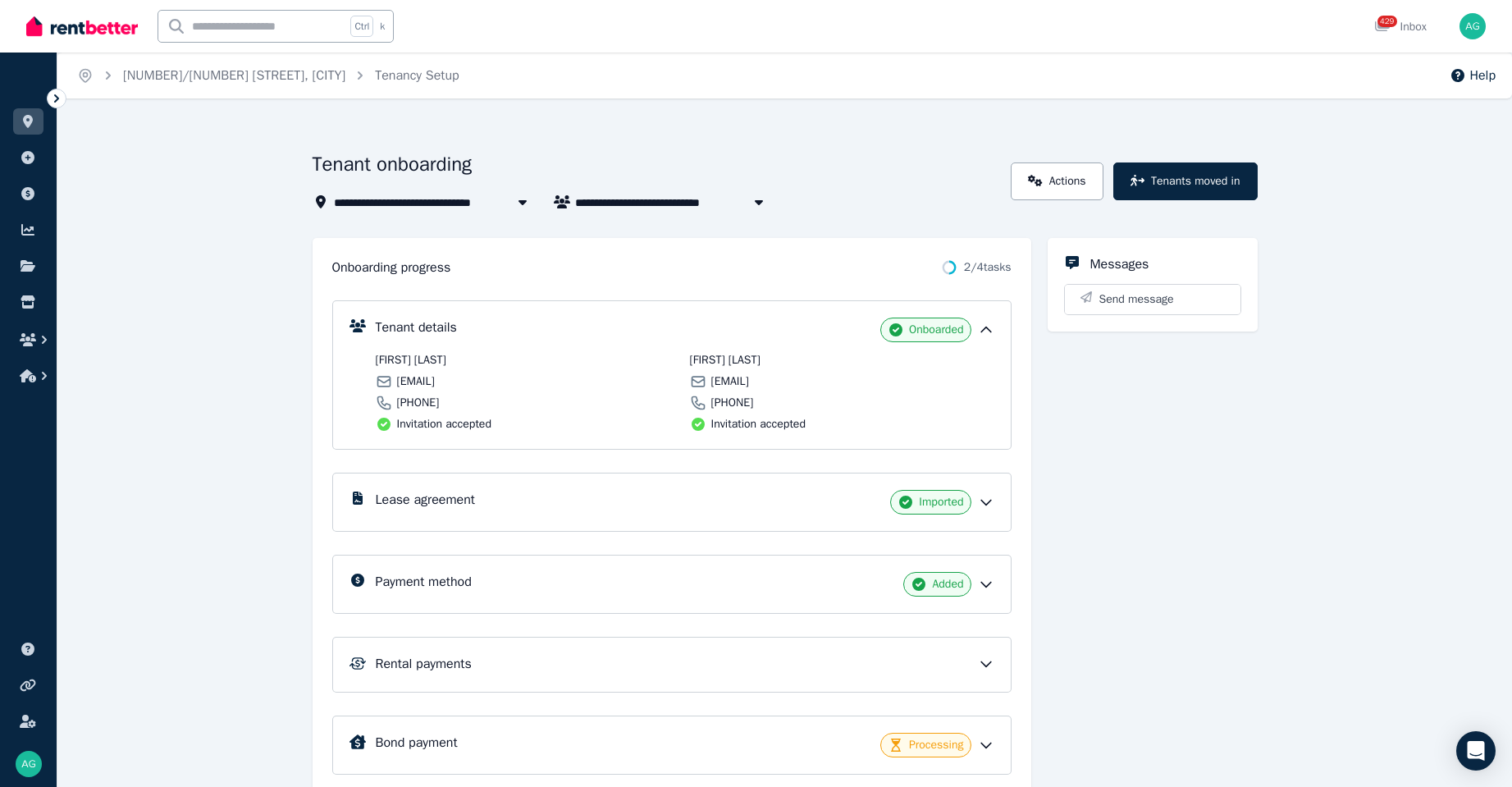 drag, startPoint x: 869, startPoint y: 383, endPoint x: 713, endPoint y: 385, distance: 156.01282 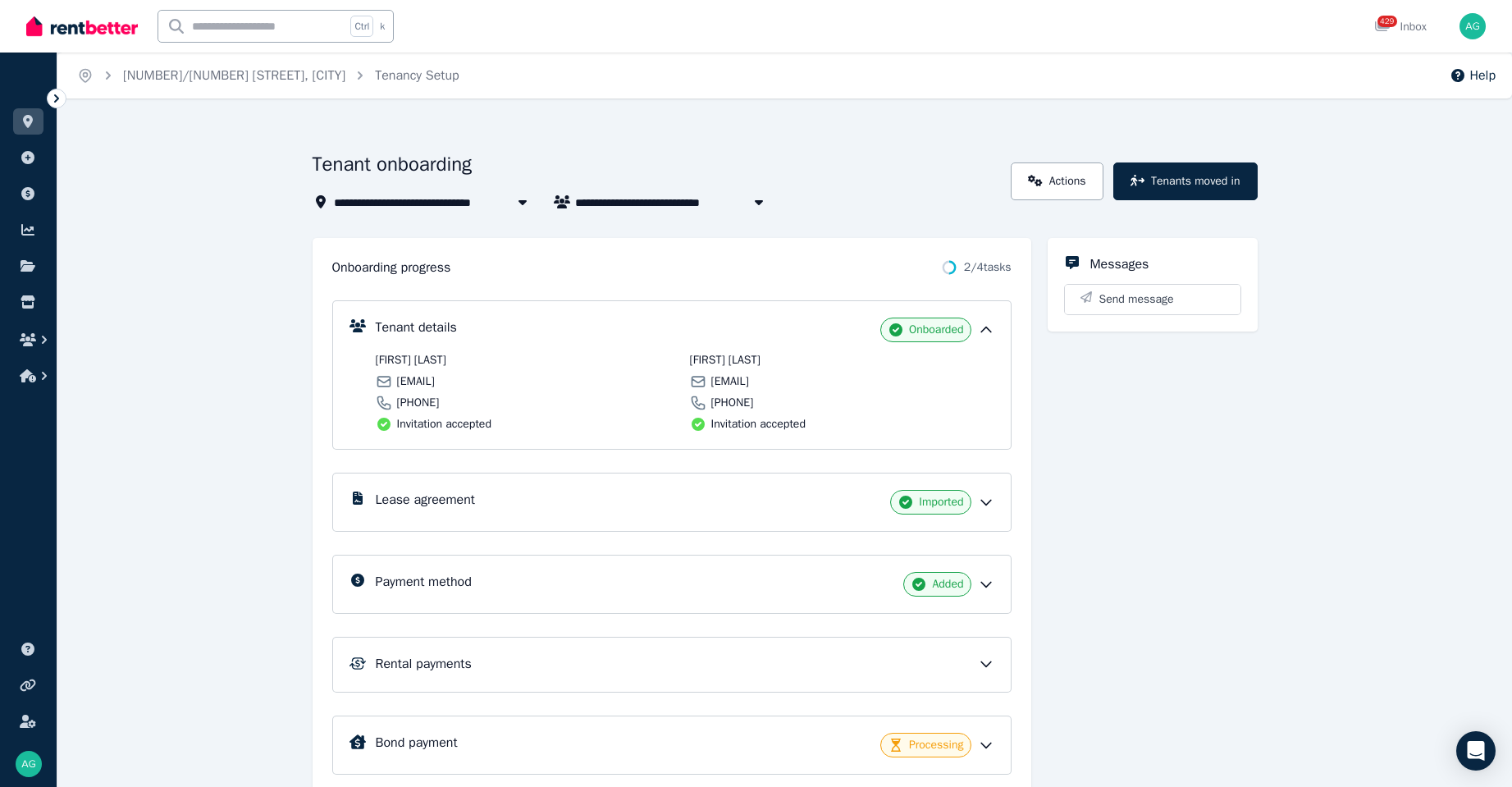 click on "[EMAIL]" at bounding box center [842, 382] 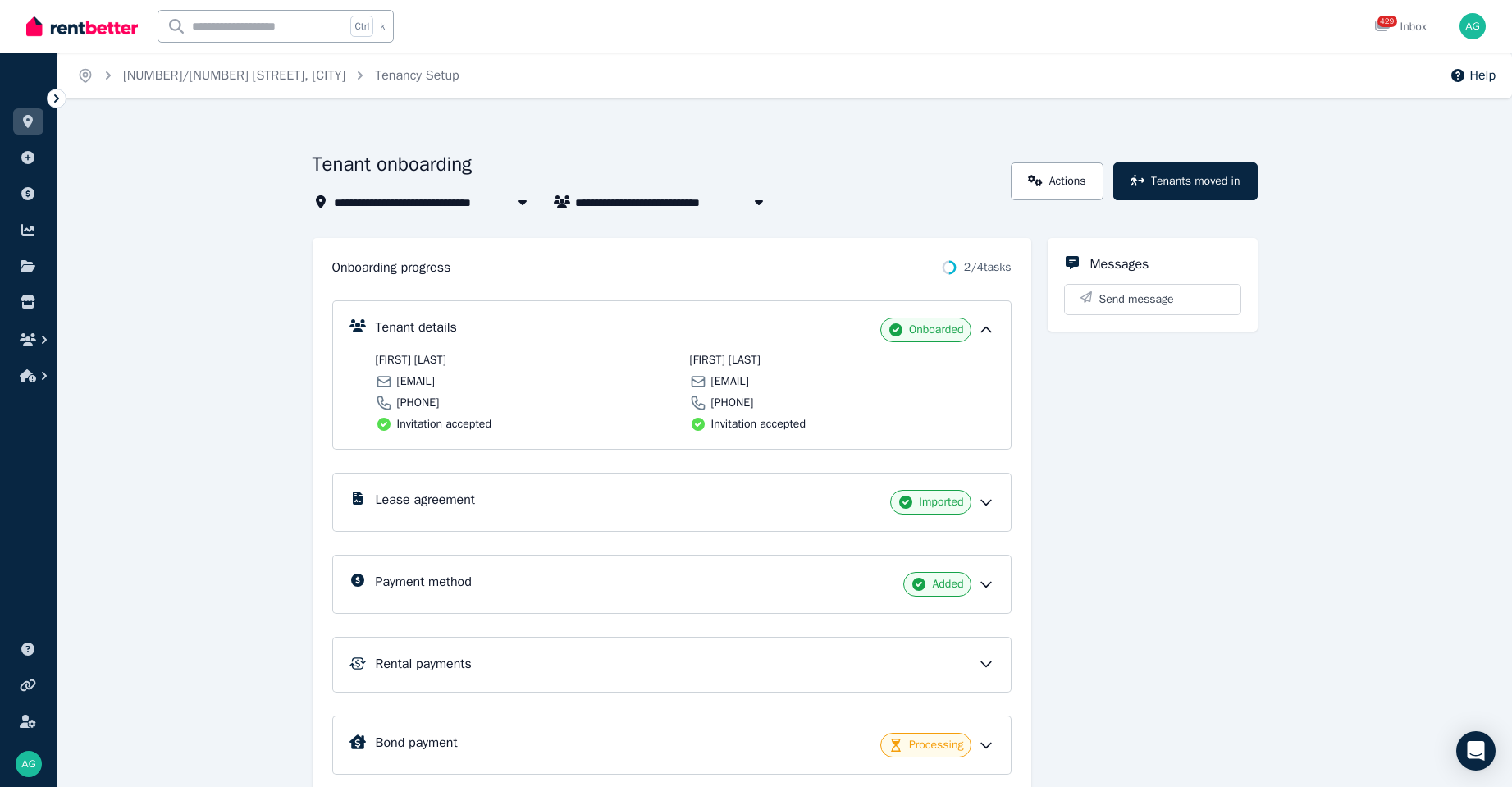 copy on "[EMAIL]" 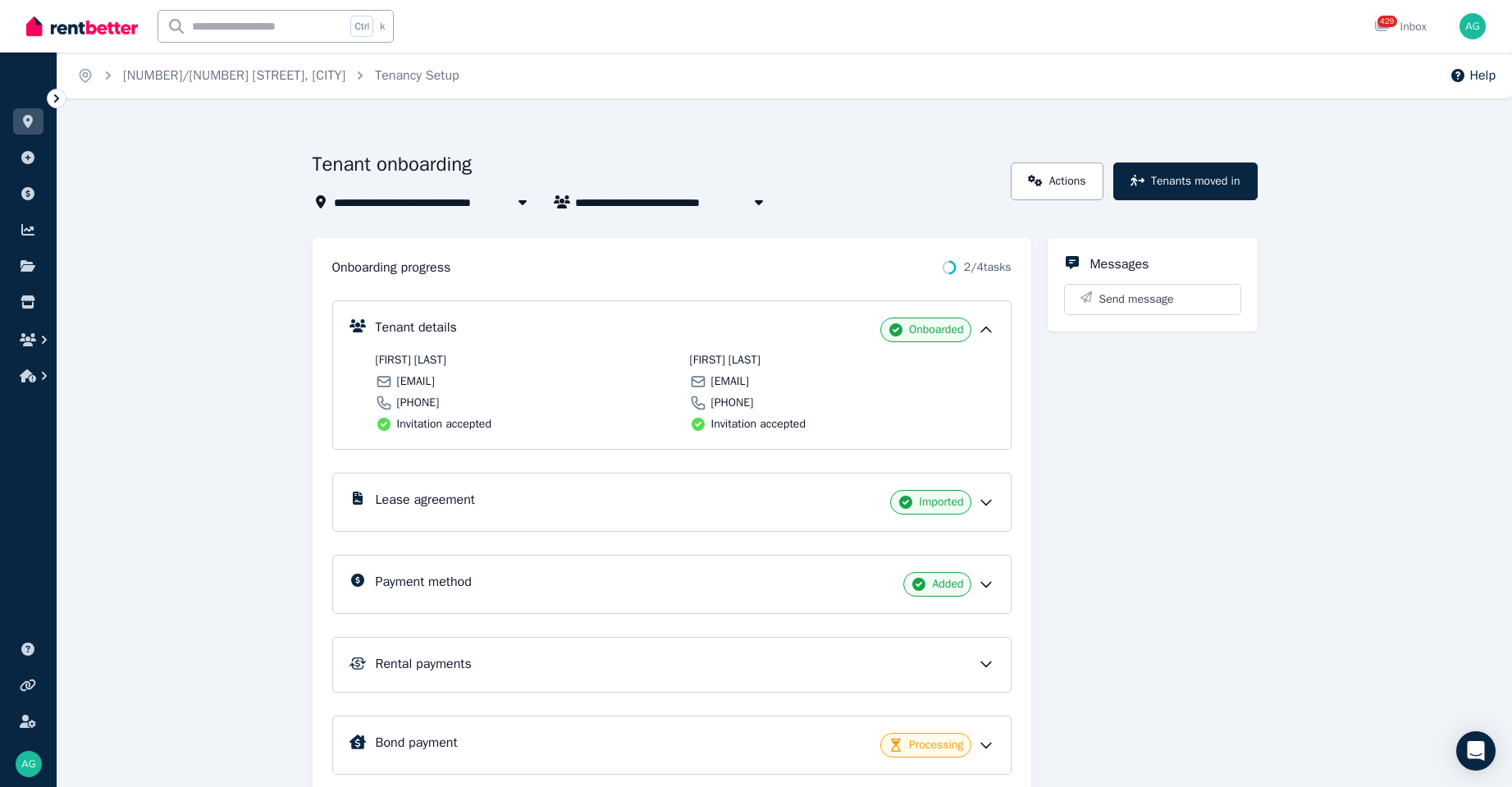 drag, startPoint x: 465, startPoint y: 403, endPoint x: 394, endPoint y: 405, distance: 71.02816 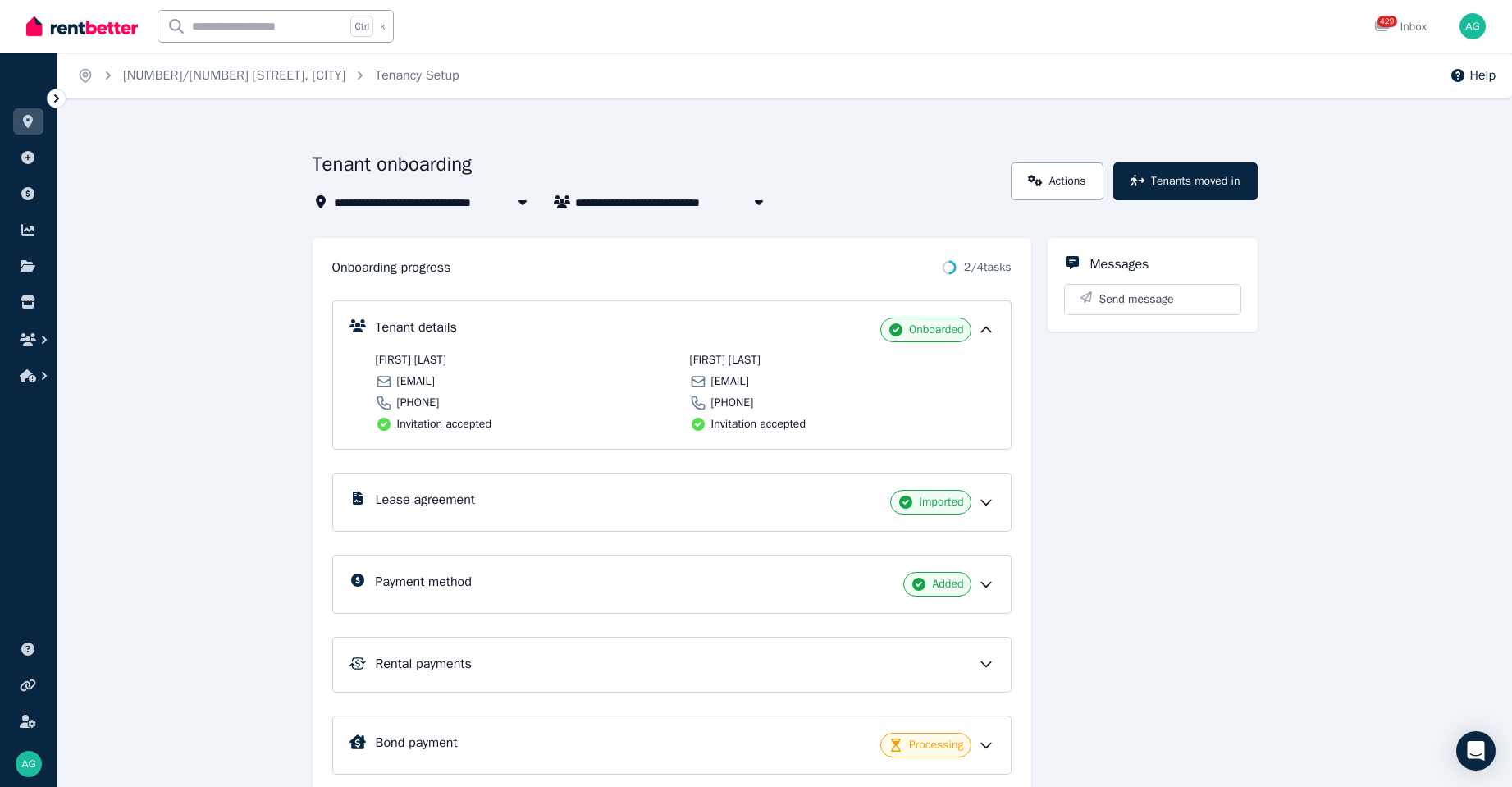 copy on "[PHONE]" 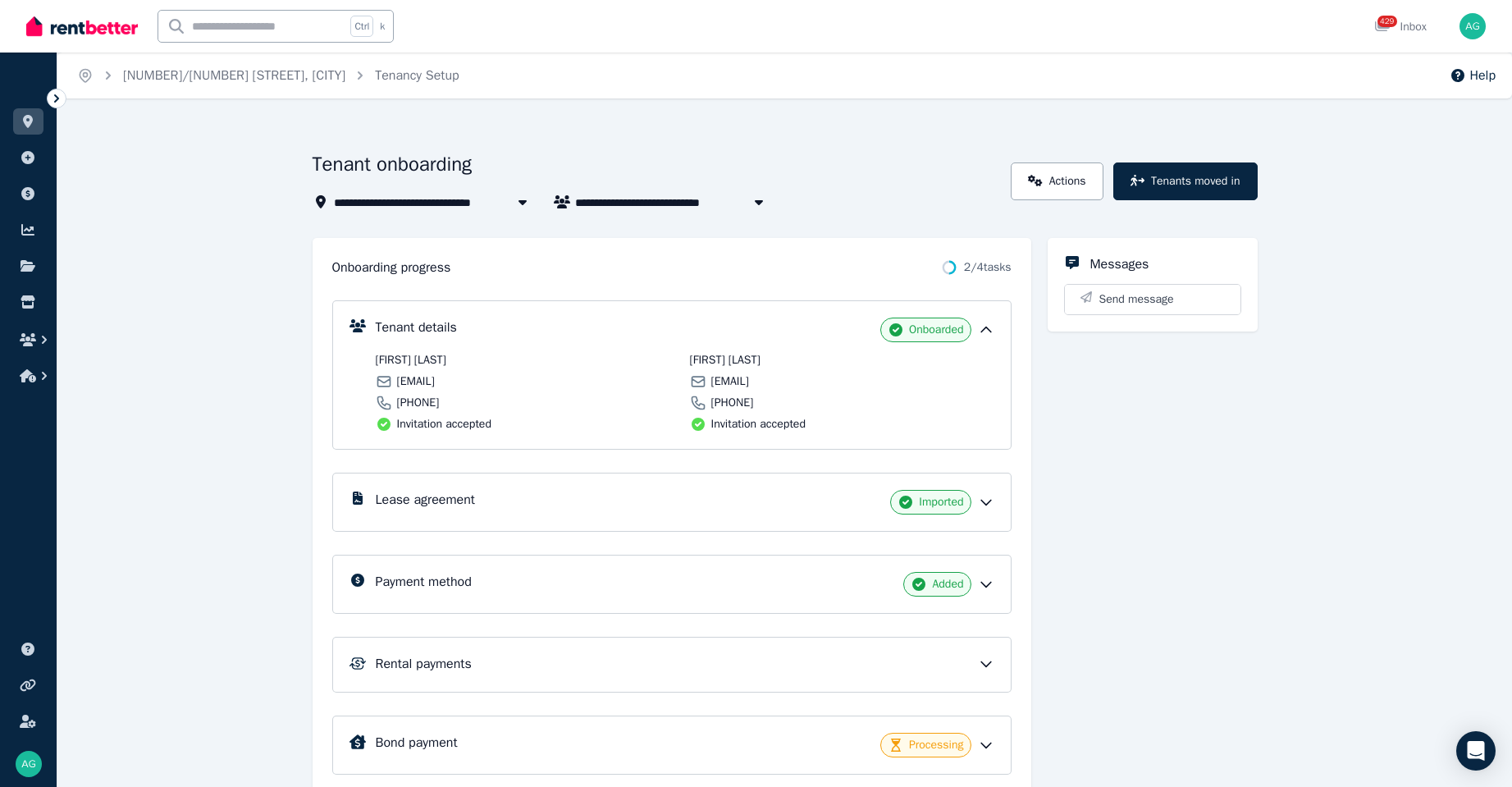 drag, startPoint x: 796, startPoint y: 401, endPoint x: 752, endPoint y: 405, distance: 44.18144 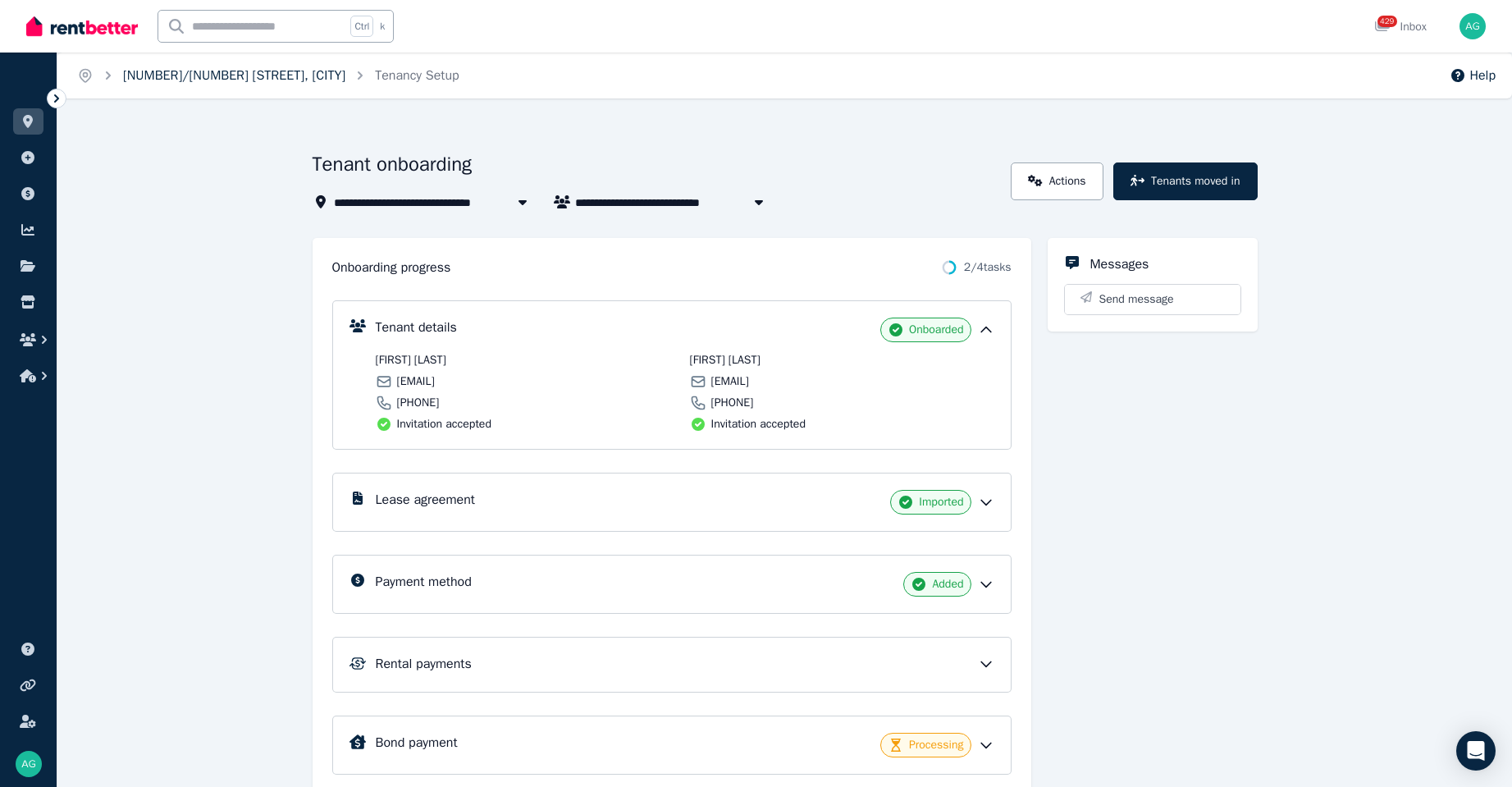 click on "[NUMBER]/[NUMBER] [STREET], [CITY]" at bounding box center [234, 75] 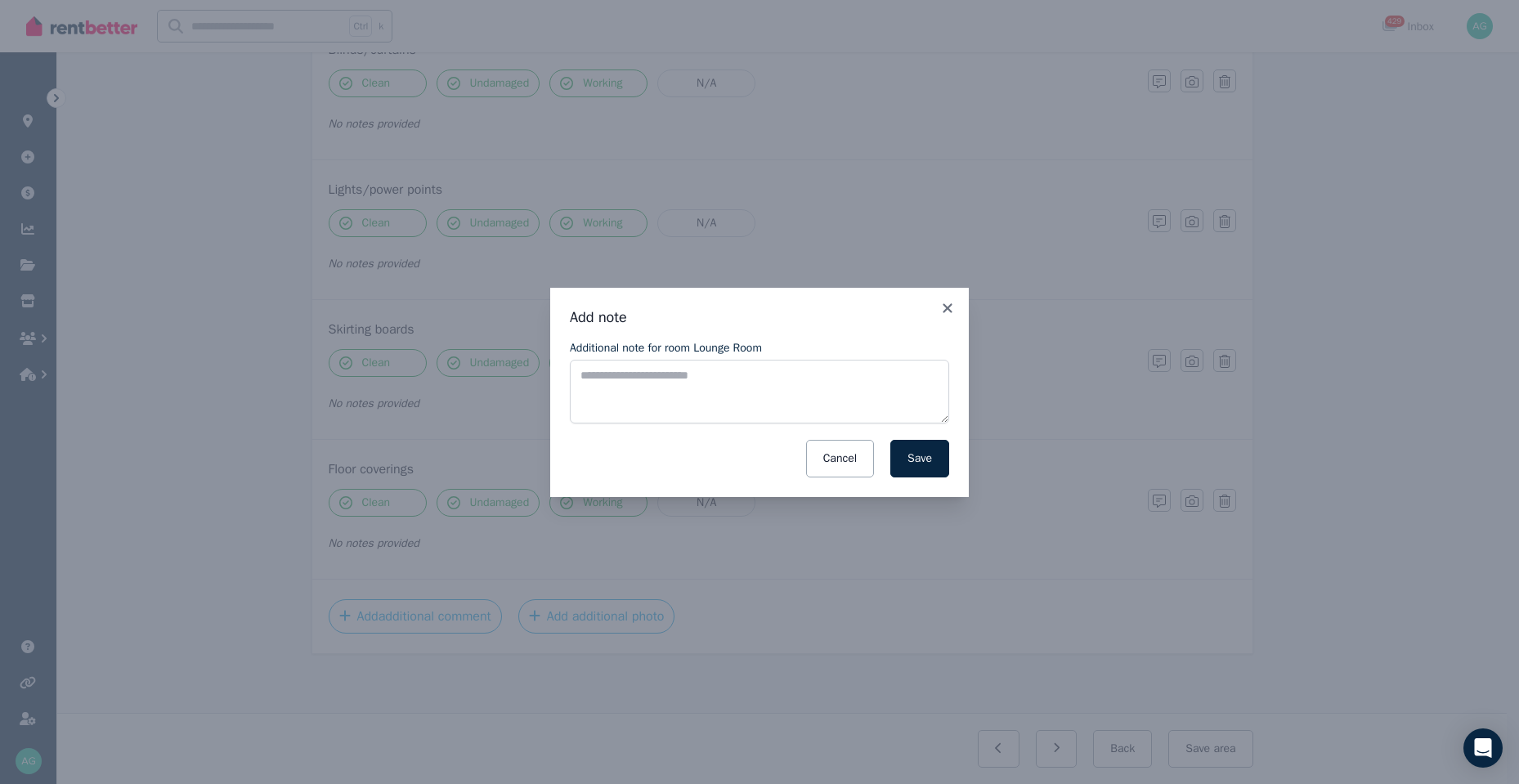 scroll, scrollTop: 791, scrollLeft: 0, axis: vertical 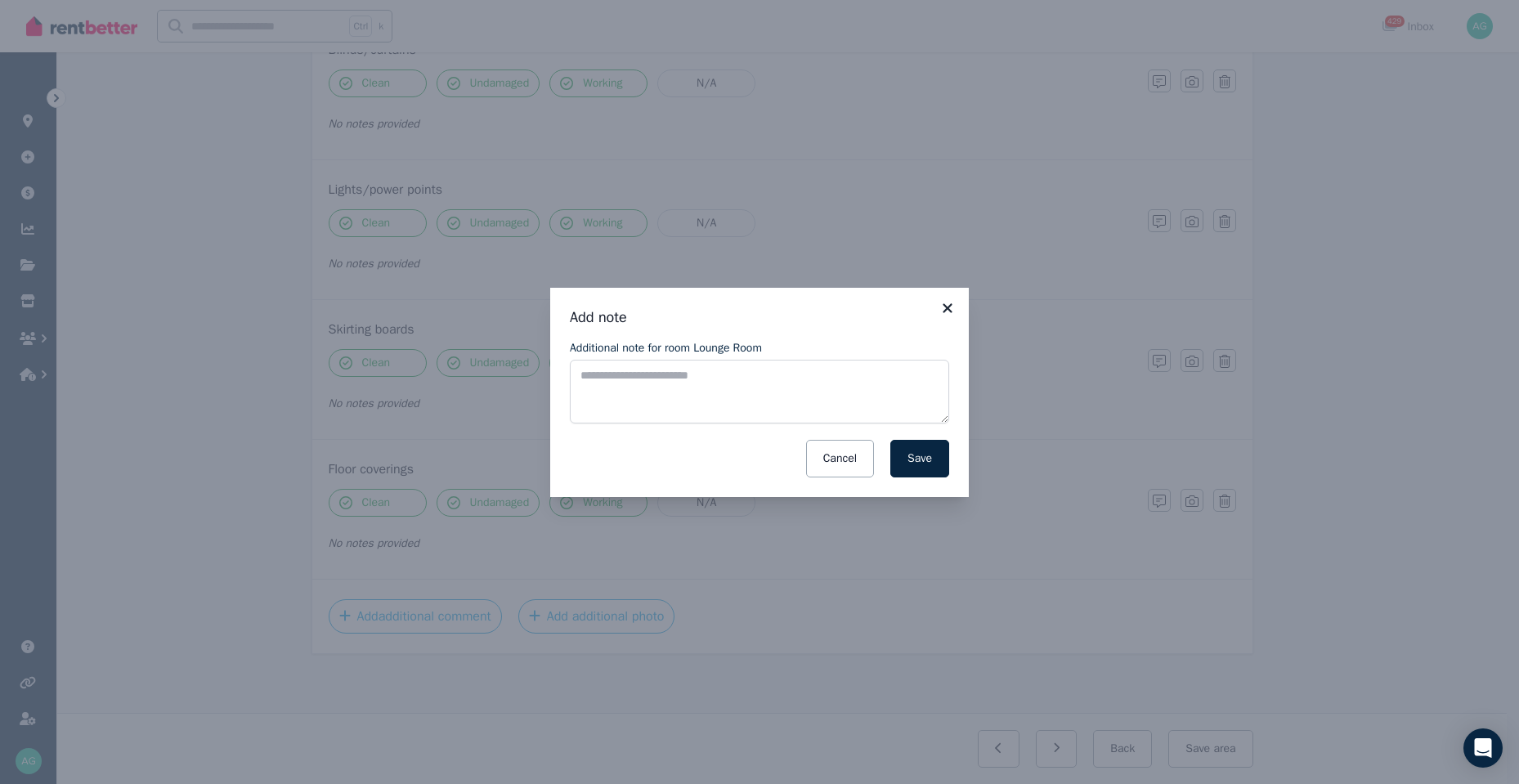 click 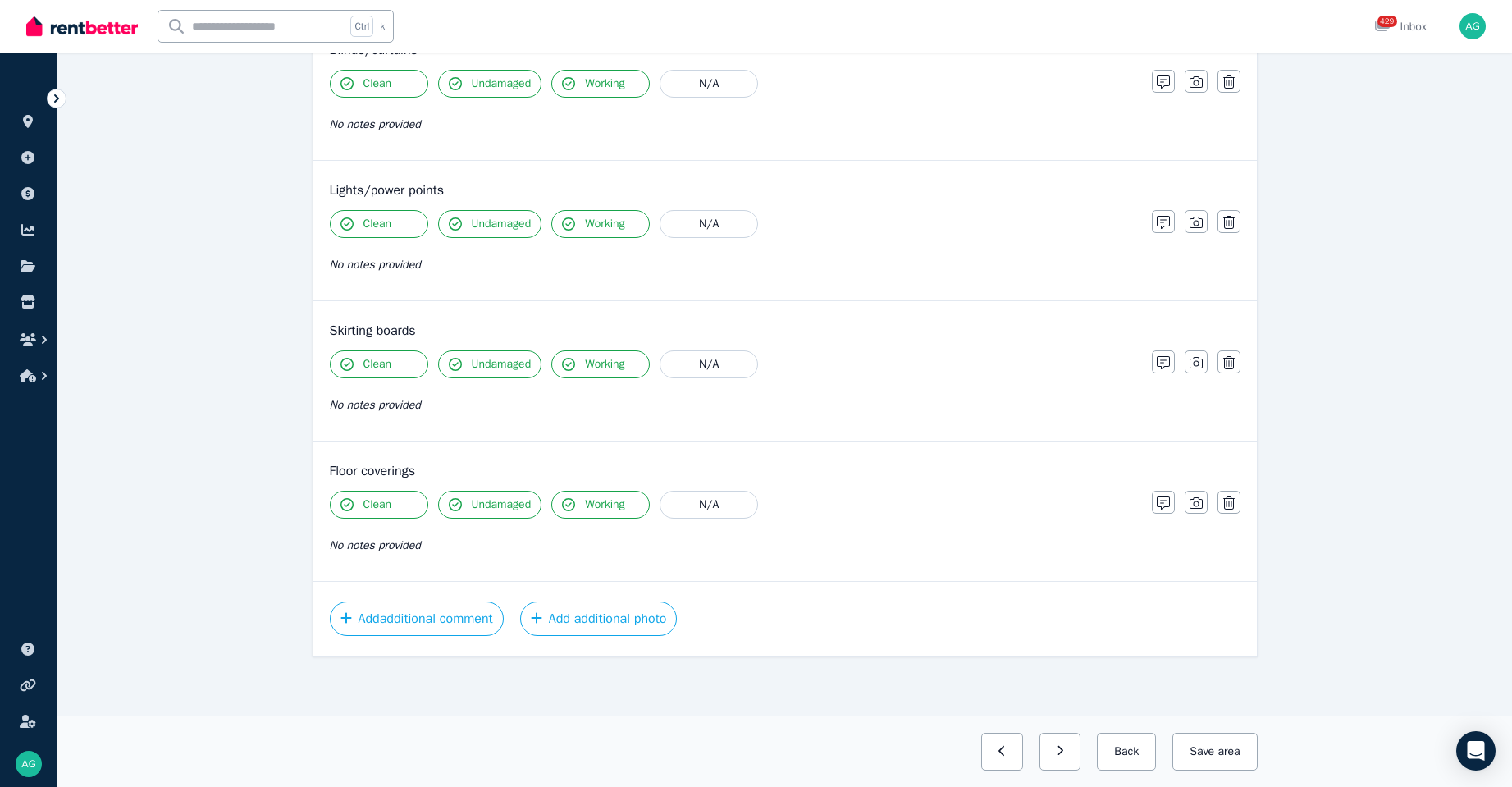 scroll, scrollTop: 547, scrollLeft: 0, axis: vertical 